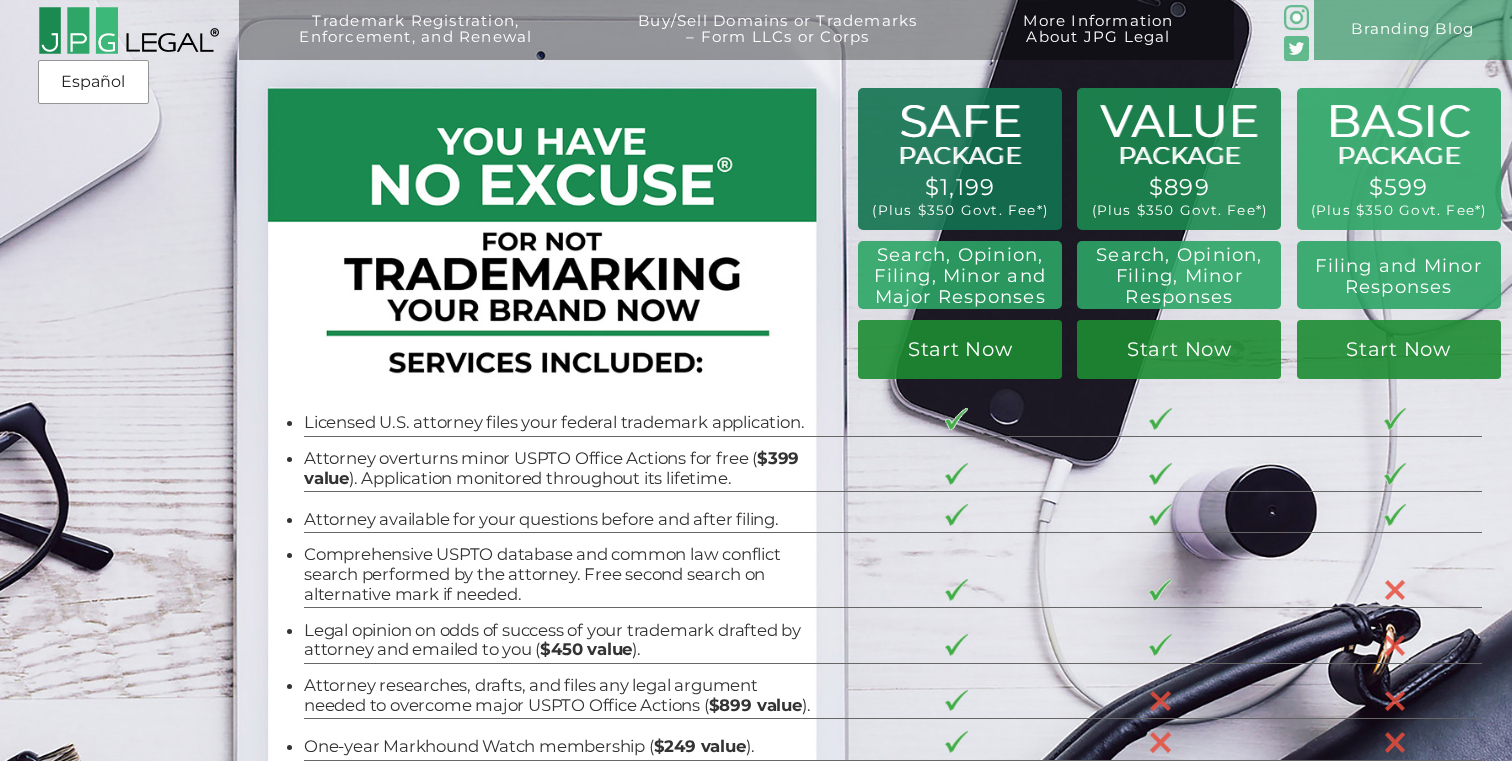 scroll, scrollTop: 0, scrollLeft: 0, axis: both 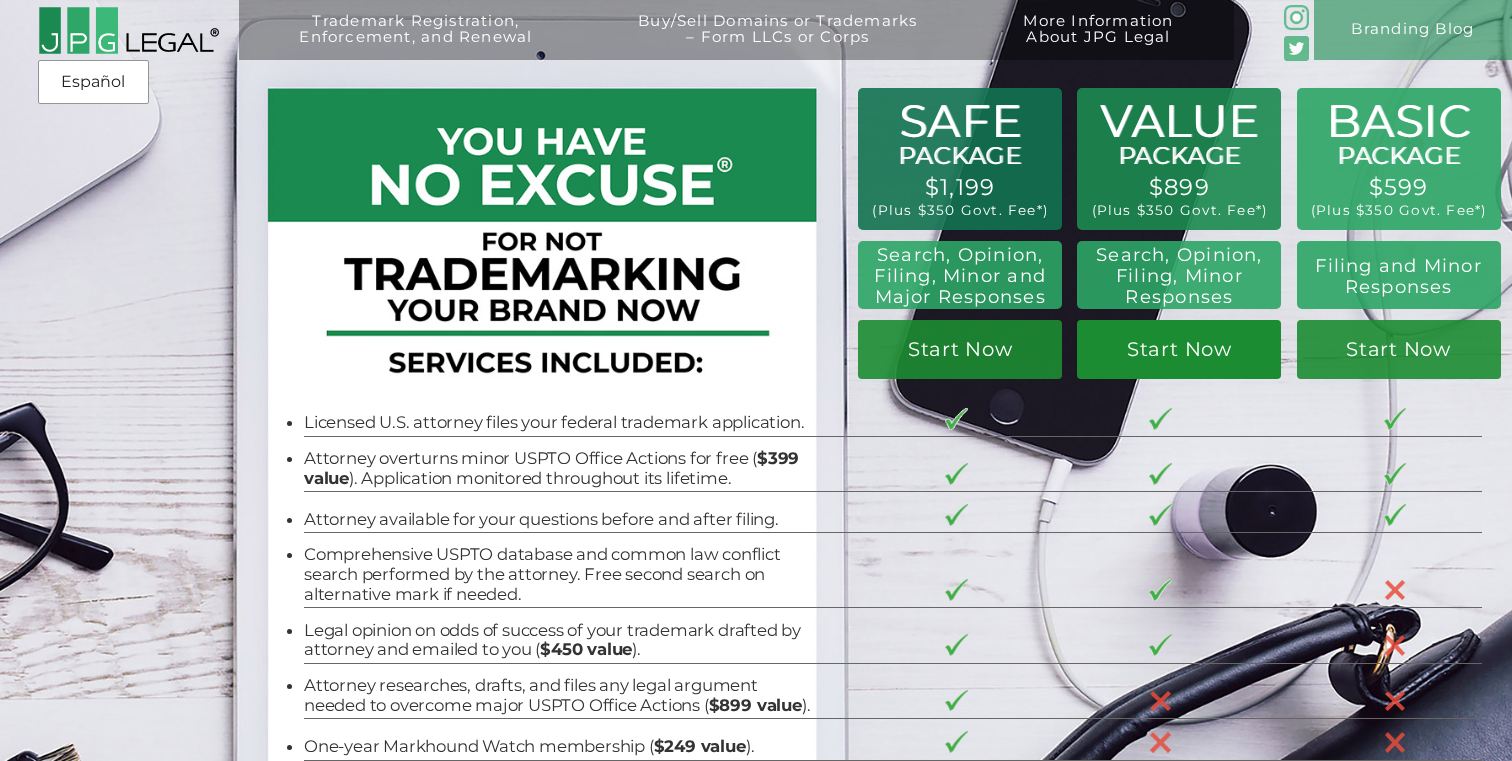 click on "Start Now" at bounding box center (1179, 350) 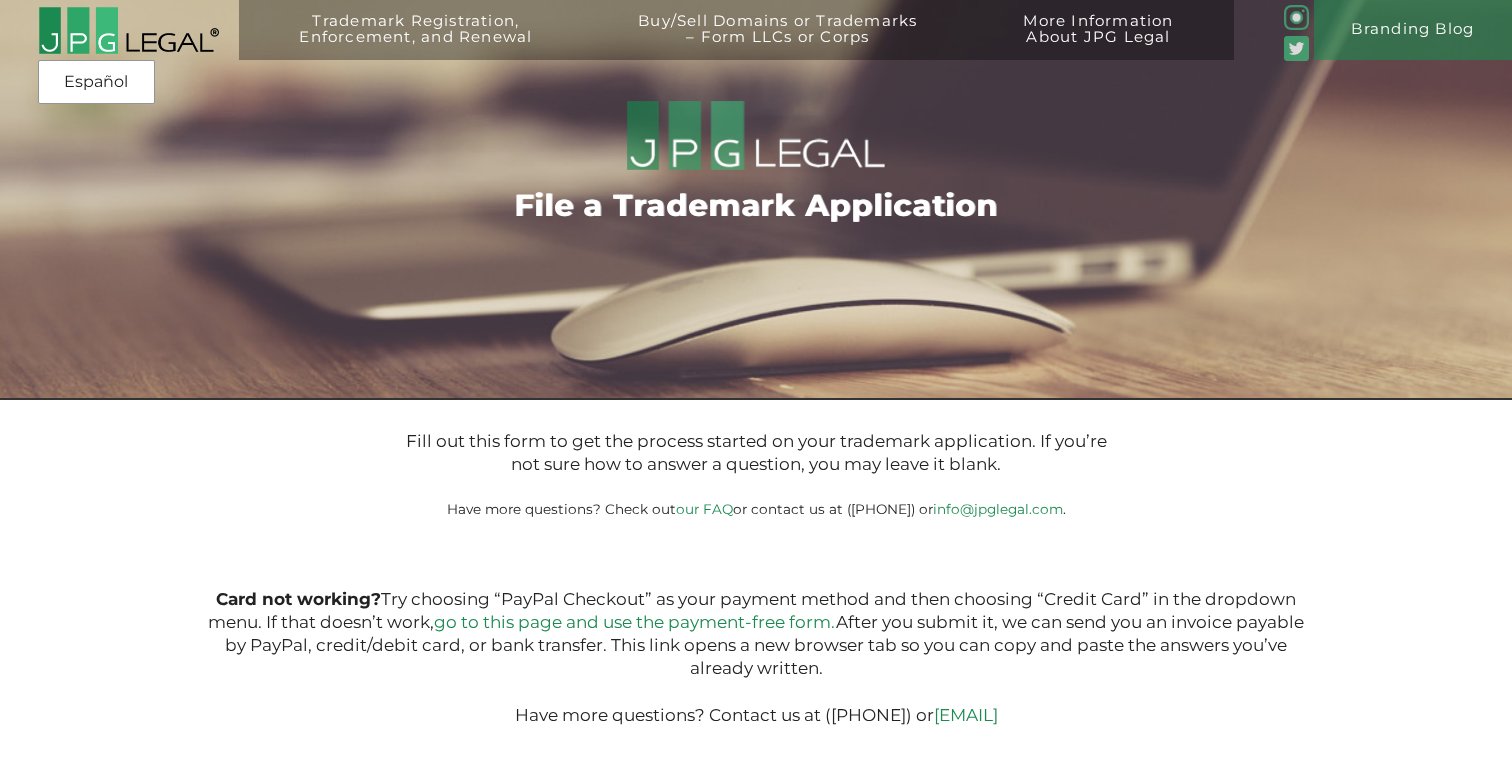 scroll, scrollTop: 0, scrollLeft: 0, axis: both 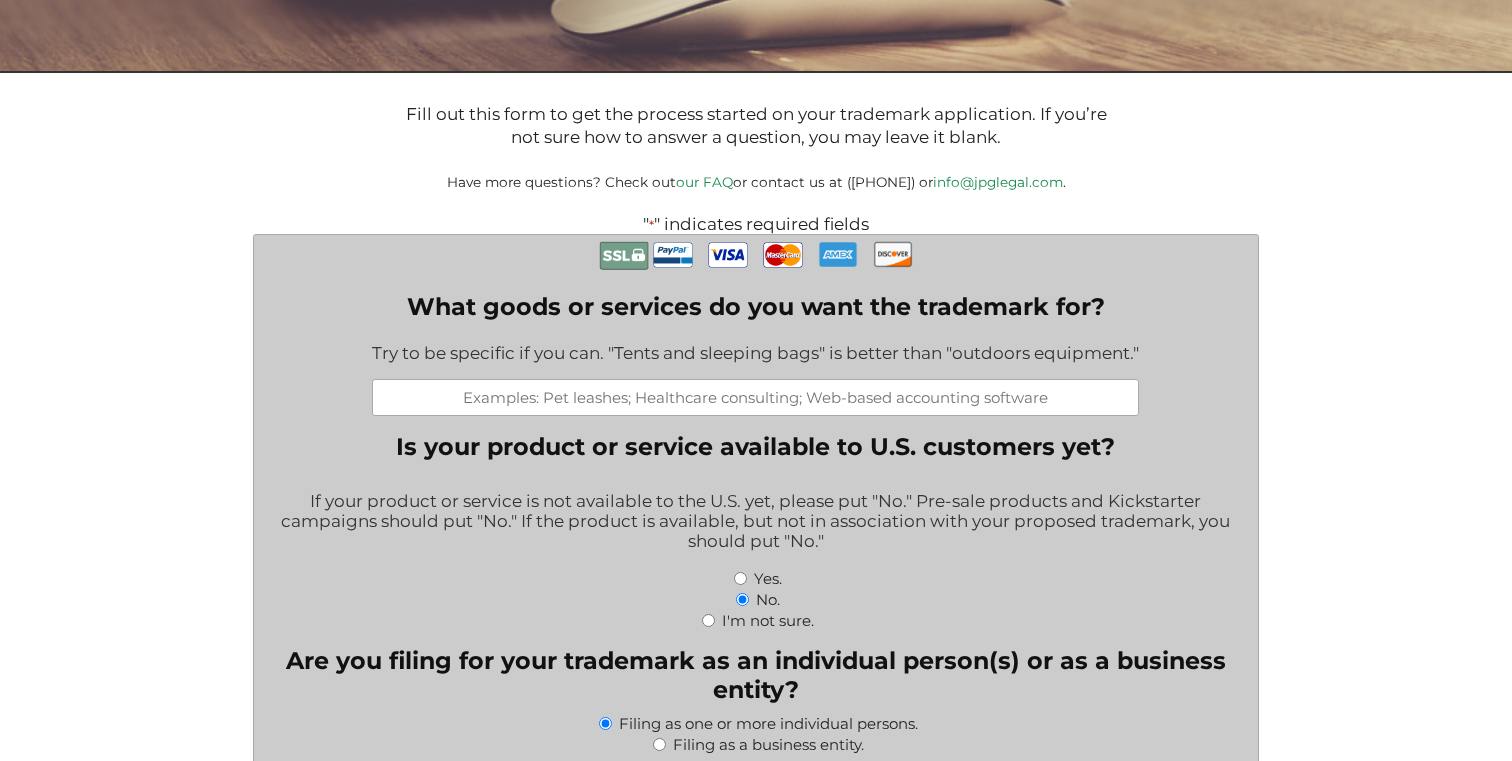 click on "Try to be specific if you can. "Tents and sleeping bags" is better than "outdoors equipment."" at bounding box center (755, 354) 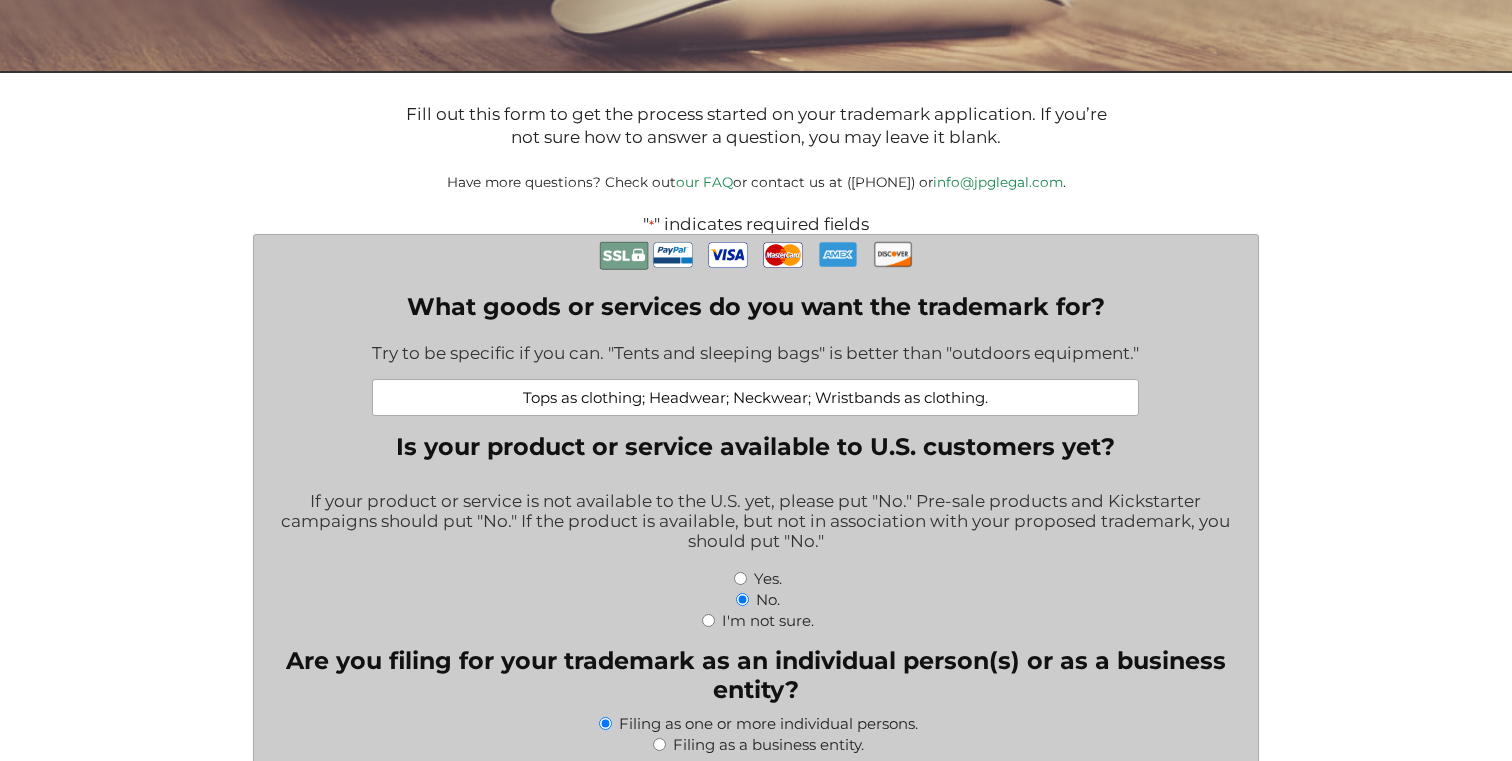 click on "Tops as clothing; Headwear; Neckwear; Wristbands as clothing." at bounding box center [755, 397] 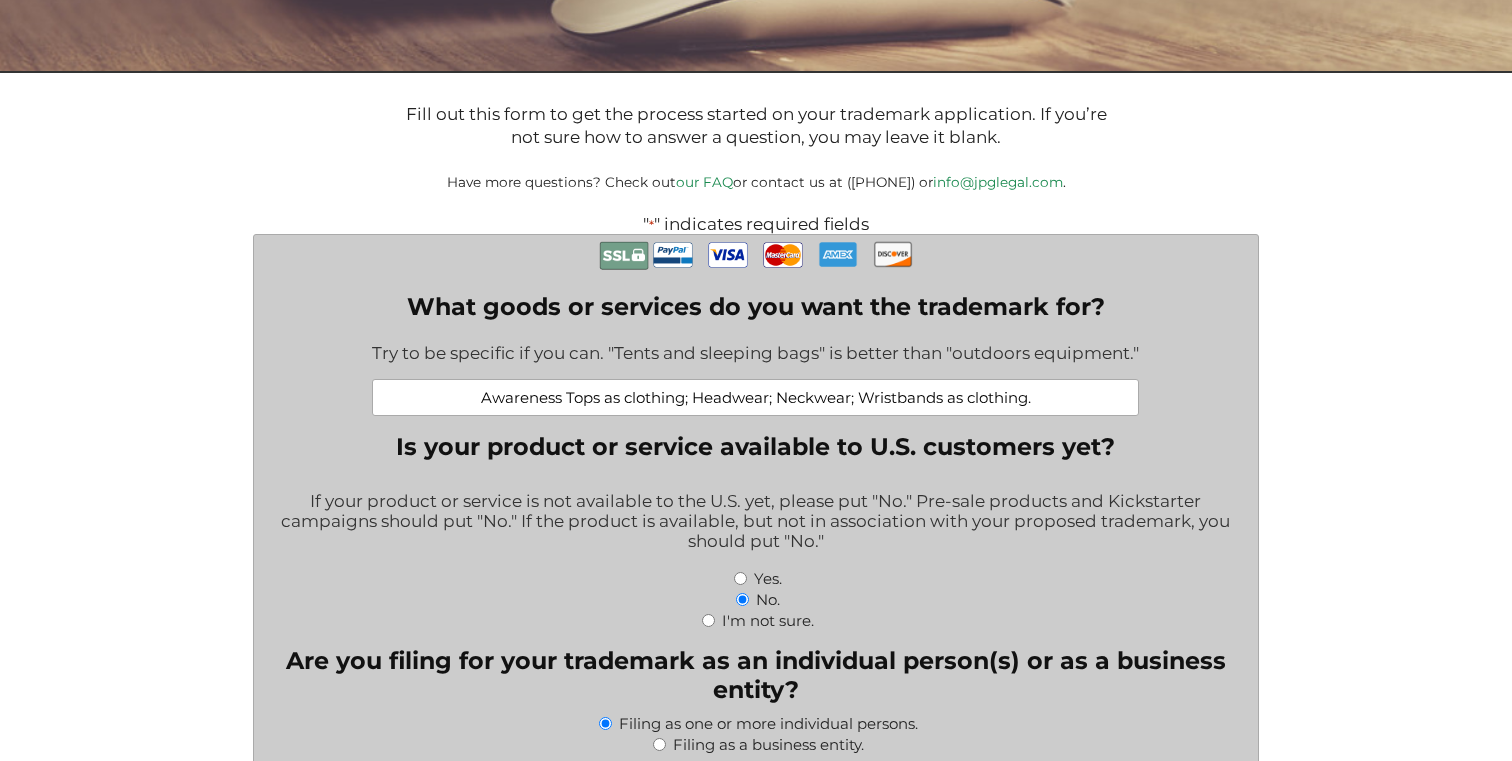 type on "Awareness Tops as clothing; Headwear; Neckwear; Wristbands as clothing." 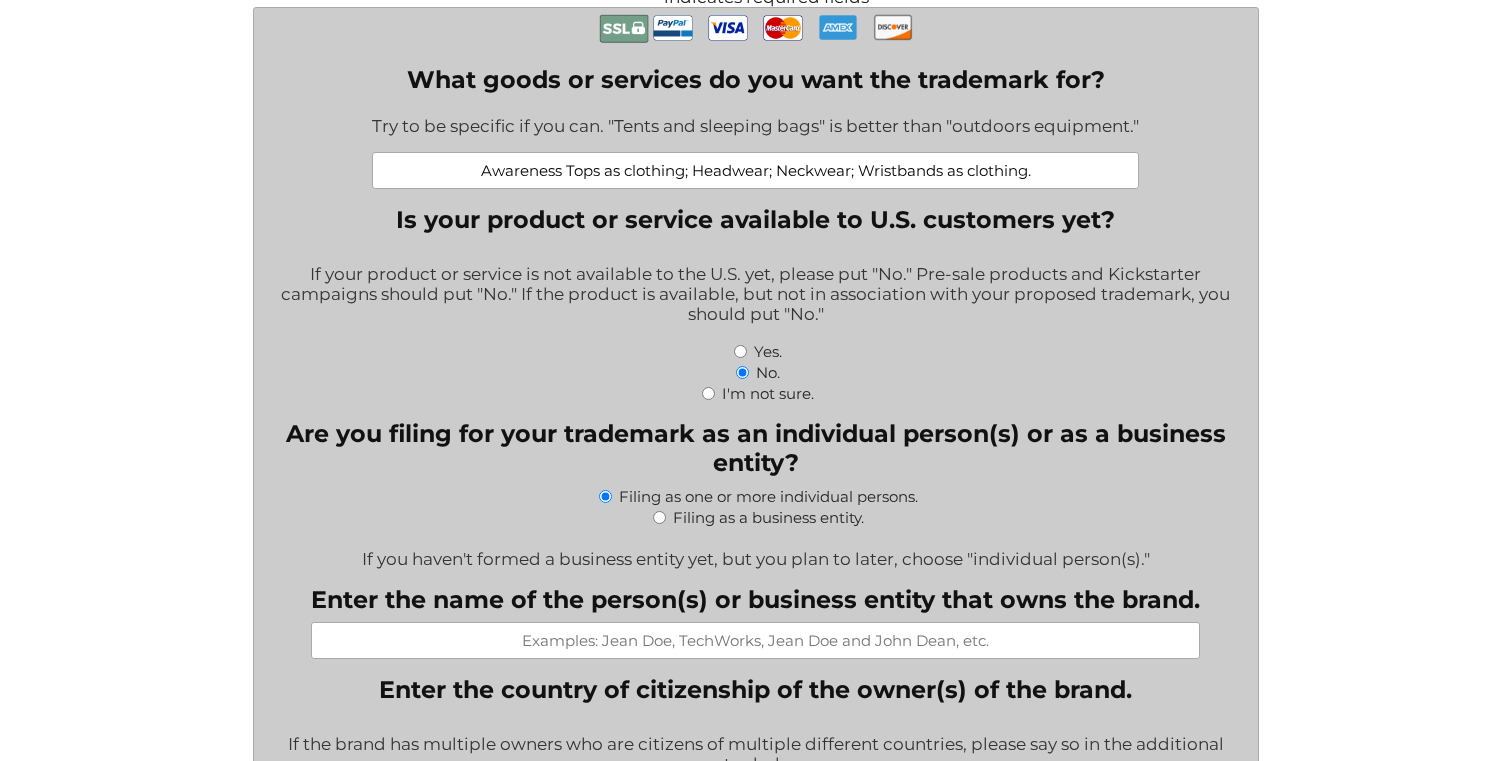 scroll, scrollTop: 555, scrollLeft: 0, axis: vertical 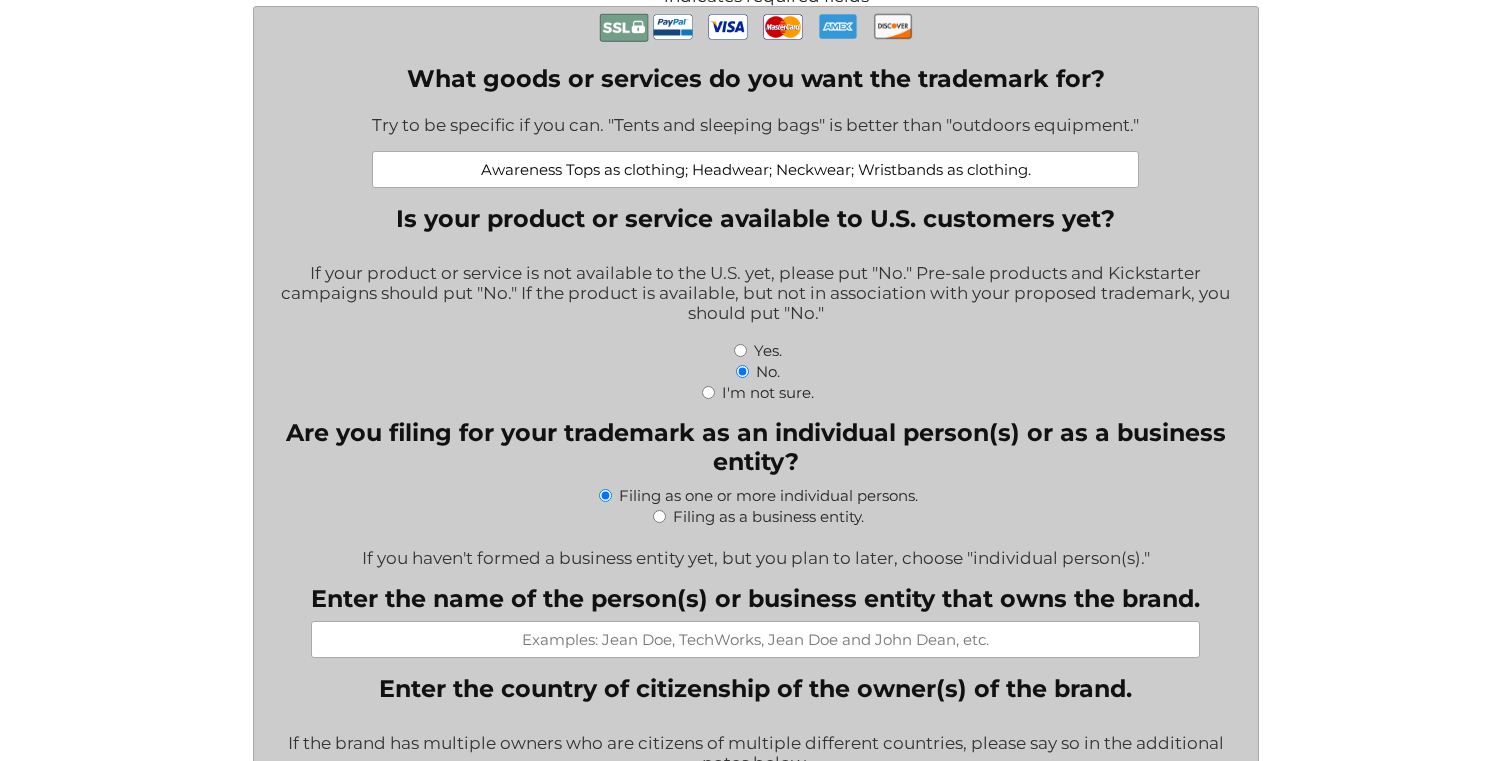 click on "If your product or service is not available to the U.S. yet, please put "No." Pre-sale products and Kickstarter campaigns should put "No." If the product is available, but not in association with your proposed trademark, you should put "No."" at bounding box center [756, 294] 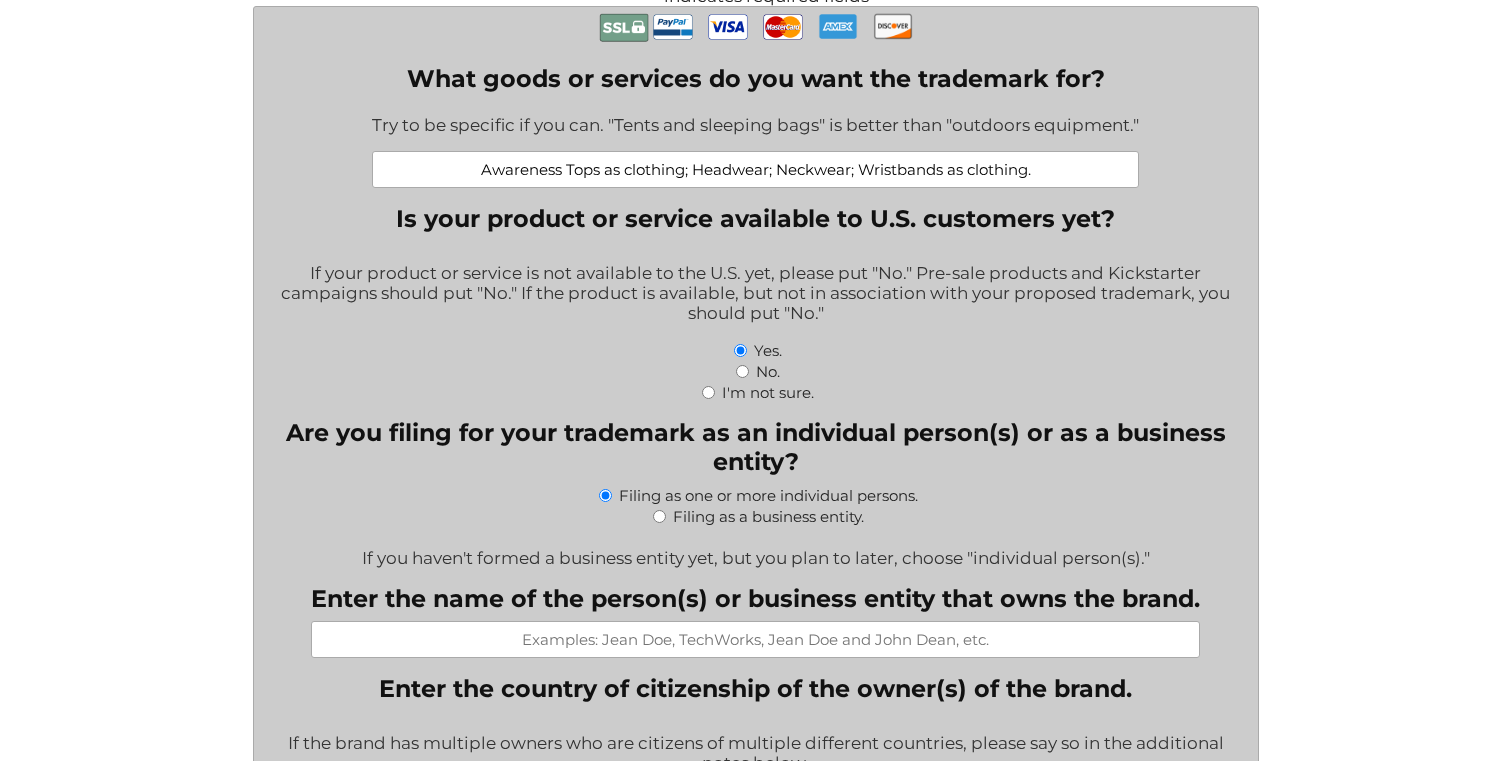 click on "" * " indicates required fields
What goods or services do you want the trademark for? Try to be specific if you can. "Tents and sleeping bags" is better than "outdoors equipment." Awareness Tops as clothing; Headwear; Neckwear; Wristbands as clothing. Is your product or service available to U.S. customers yet? If your product or service is not available to the U.S. yet, please put "No." Pre-sale products and Kickstarter campaigns should put "No." If the product is available, but not in association with your proposed trademark, you should put "No."
Yes.
No.
I'm not sure.
Are you filing for your trademark as an individual person(s) or as a business entity?
Filing as one or more individual persons.
Filing as a business entity.
What type of business entity is it?" at bounding box center (756, 1695) 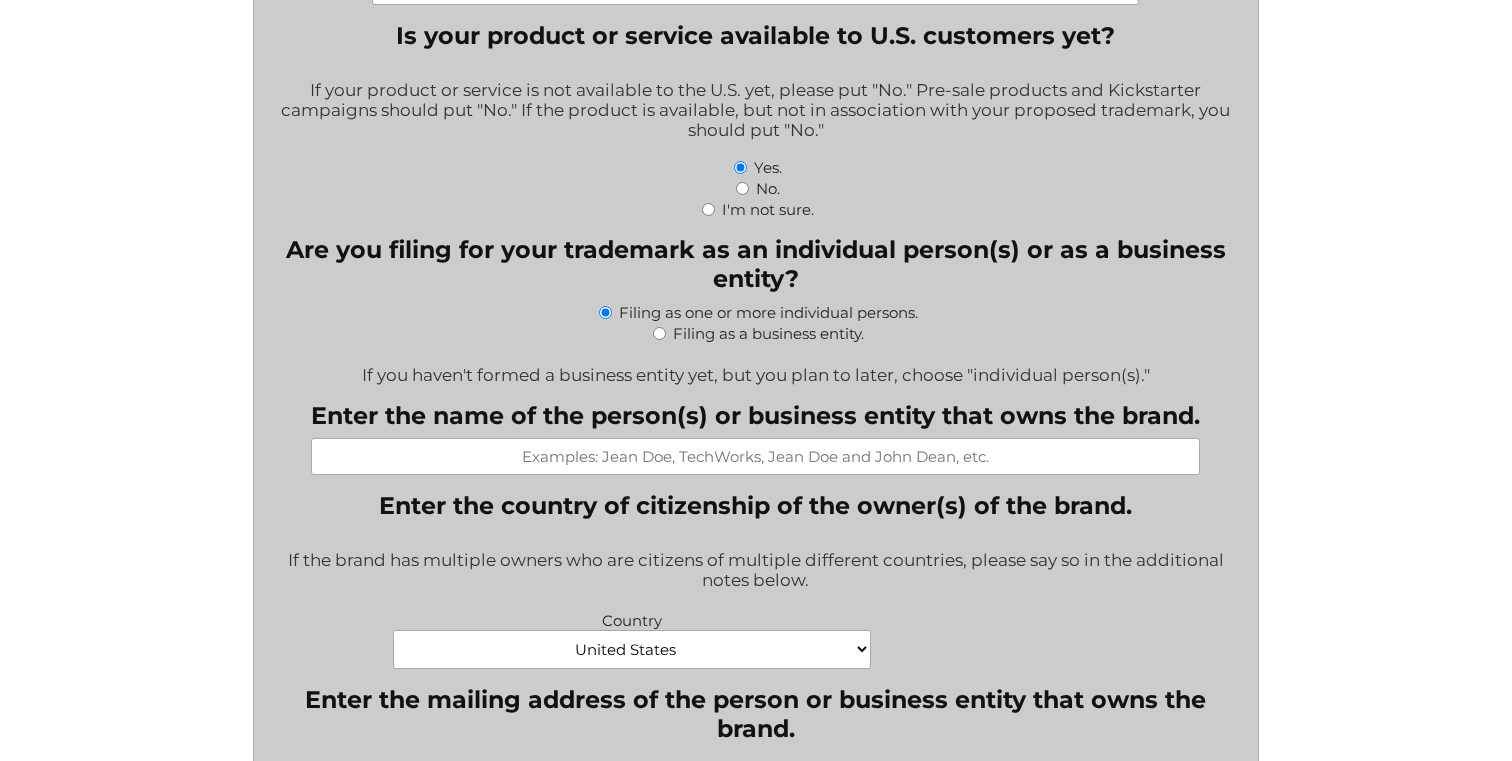 scroll, scrollTop: 740, scrollLeft: 0, axis: vertical 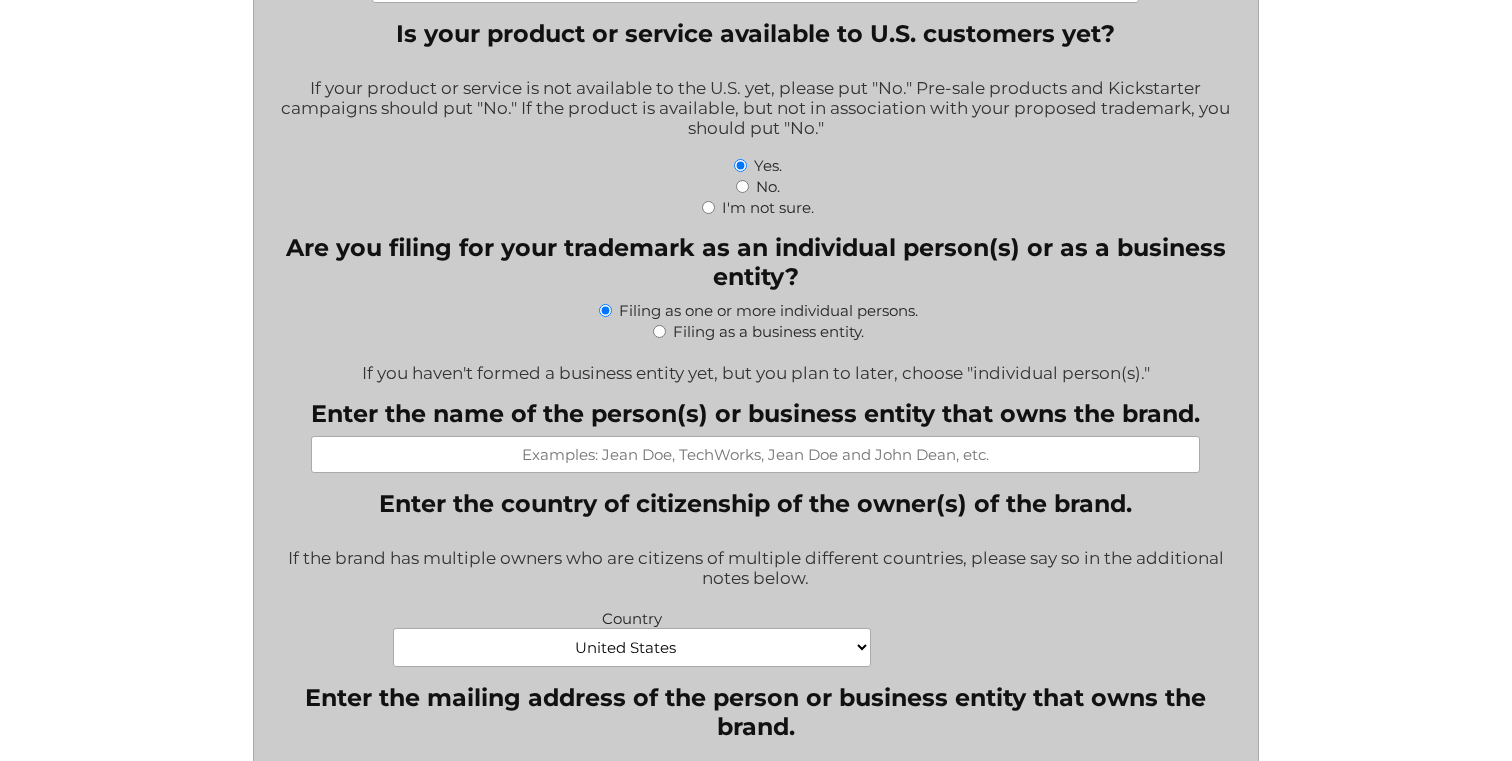 click on "Filing as a business entity." at bounding box center [659, 331] 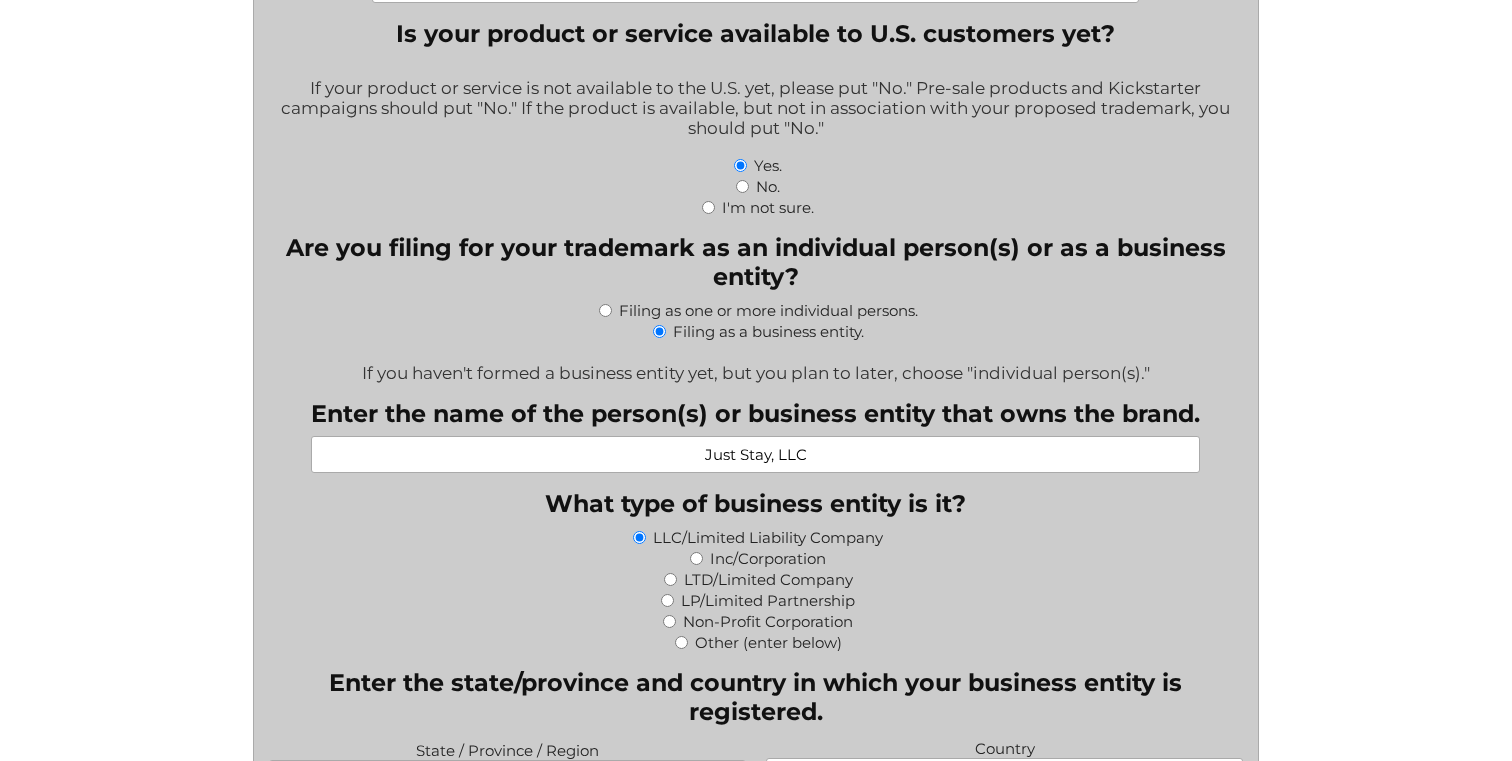 type on "Just Stay, LLC" 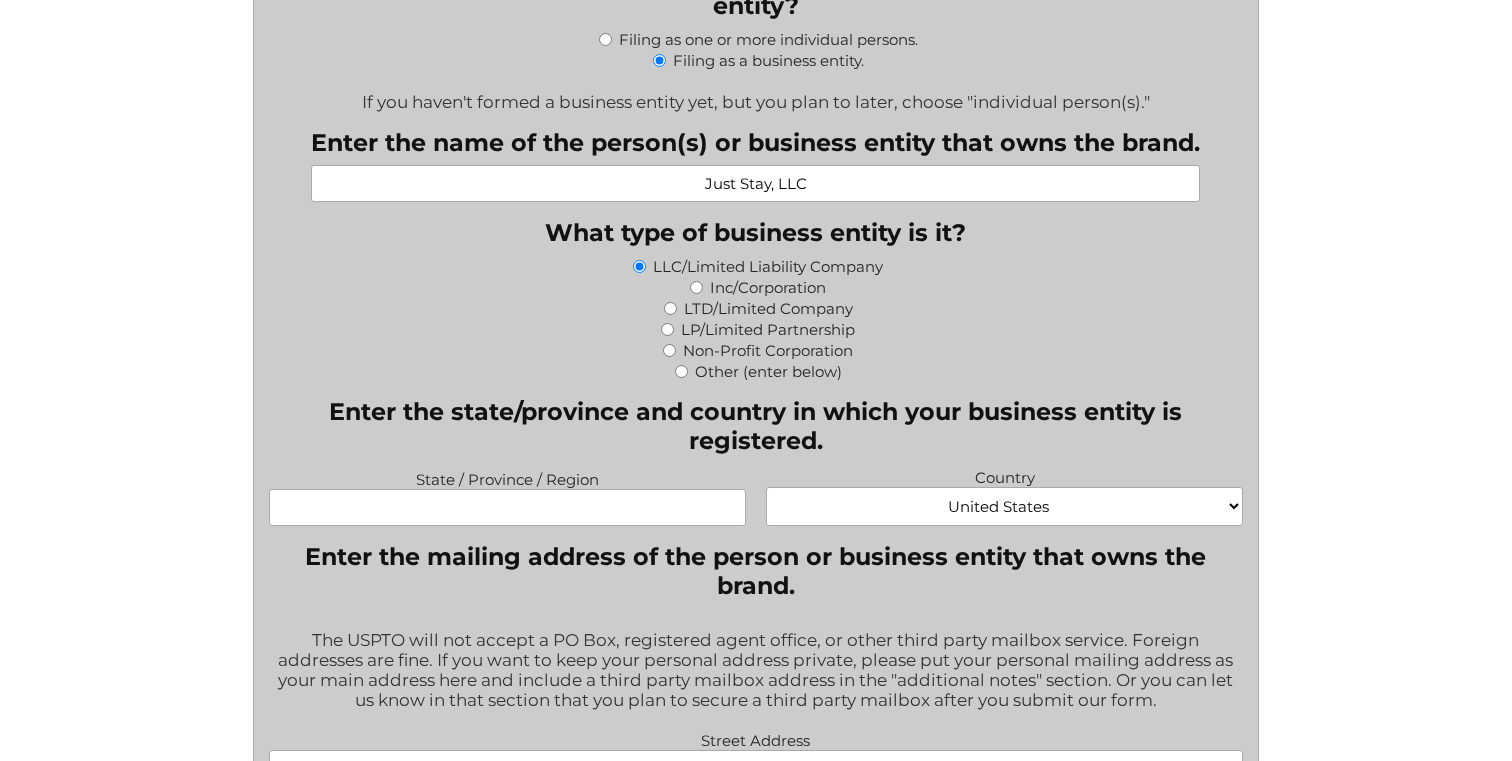scroll, scrollTop: 1013, scrollLeft: 0, axis: vertical 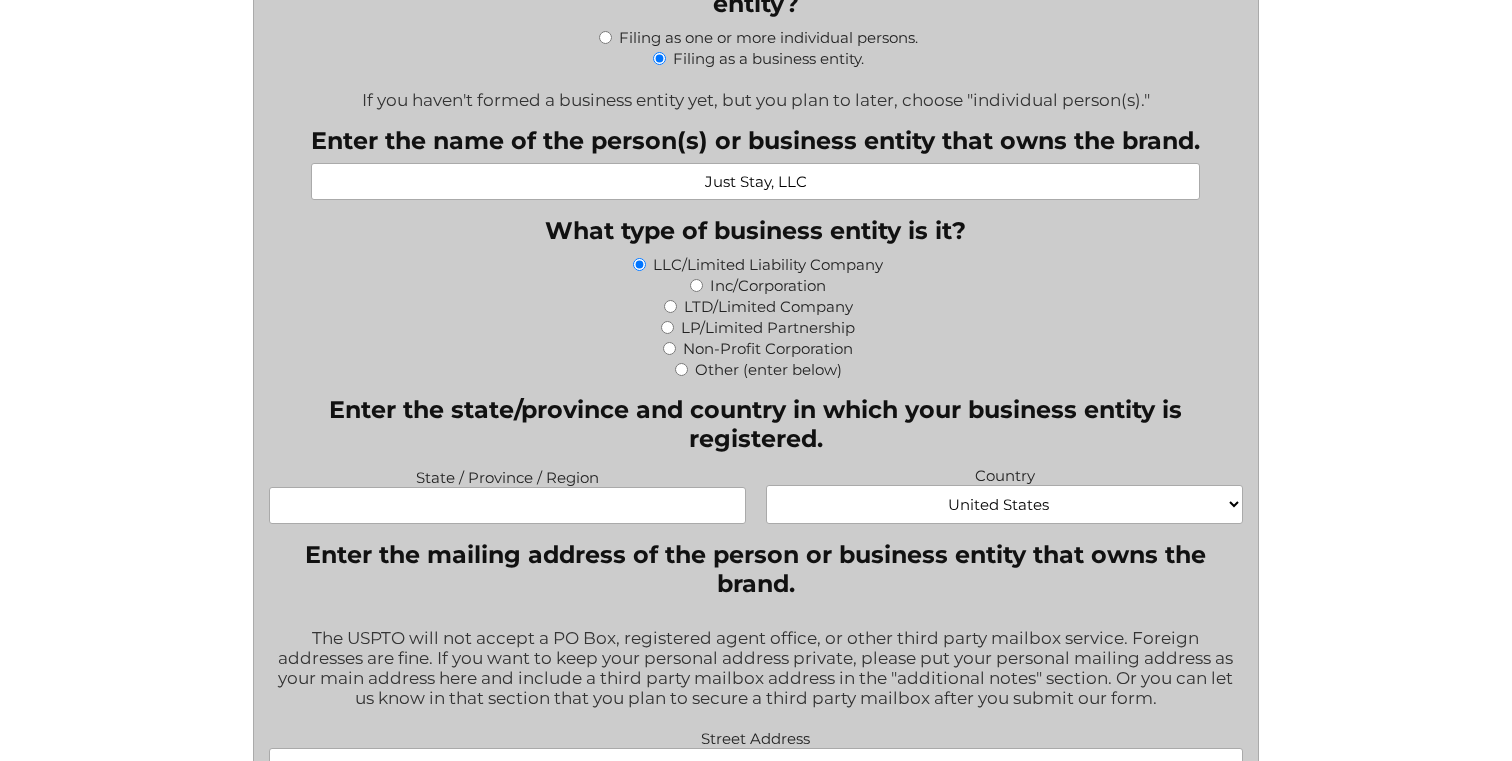 click on "Enter the state/province and country in which your business entity is registered." at bounding box center [756, 424] 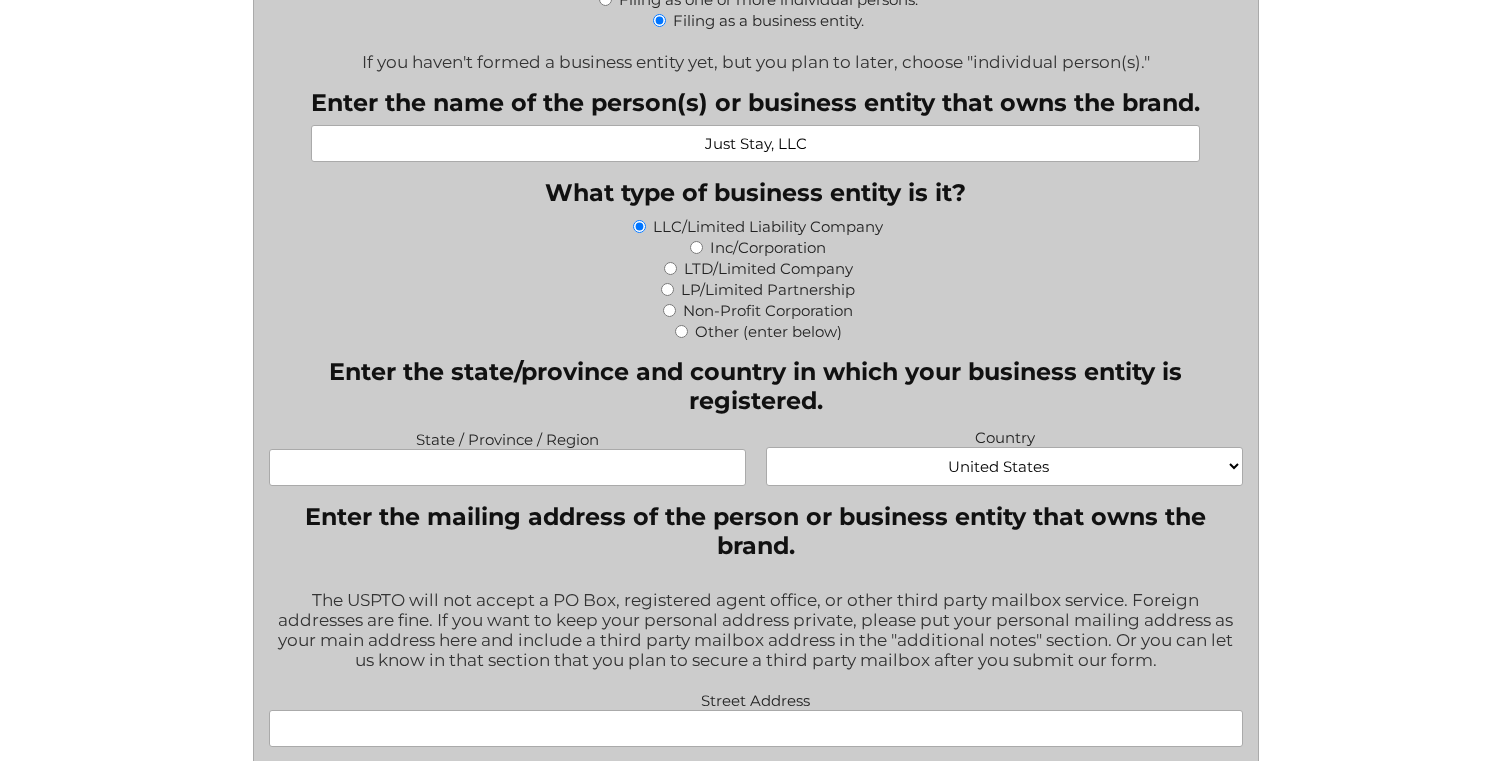 scroll, scrollTop: 1053, scrollLeft: 0, axis: vertical 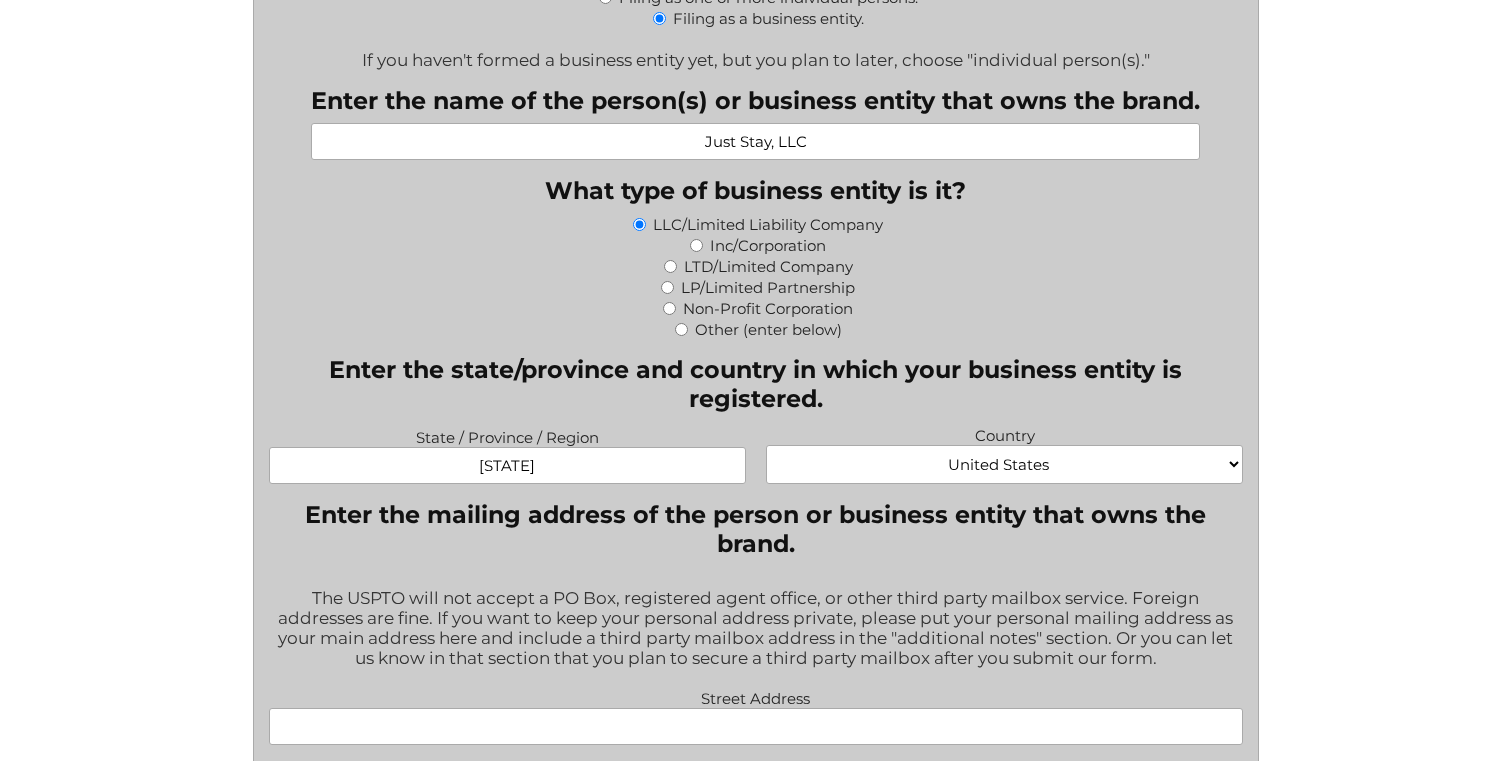 type on "[STATE]" 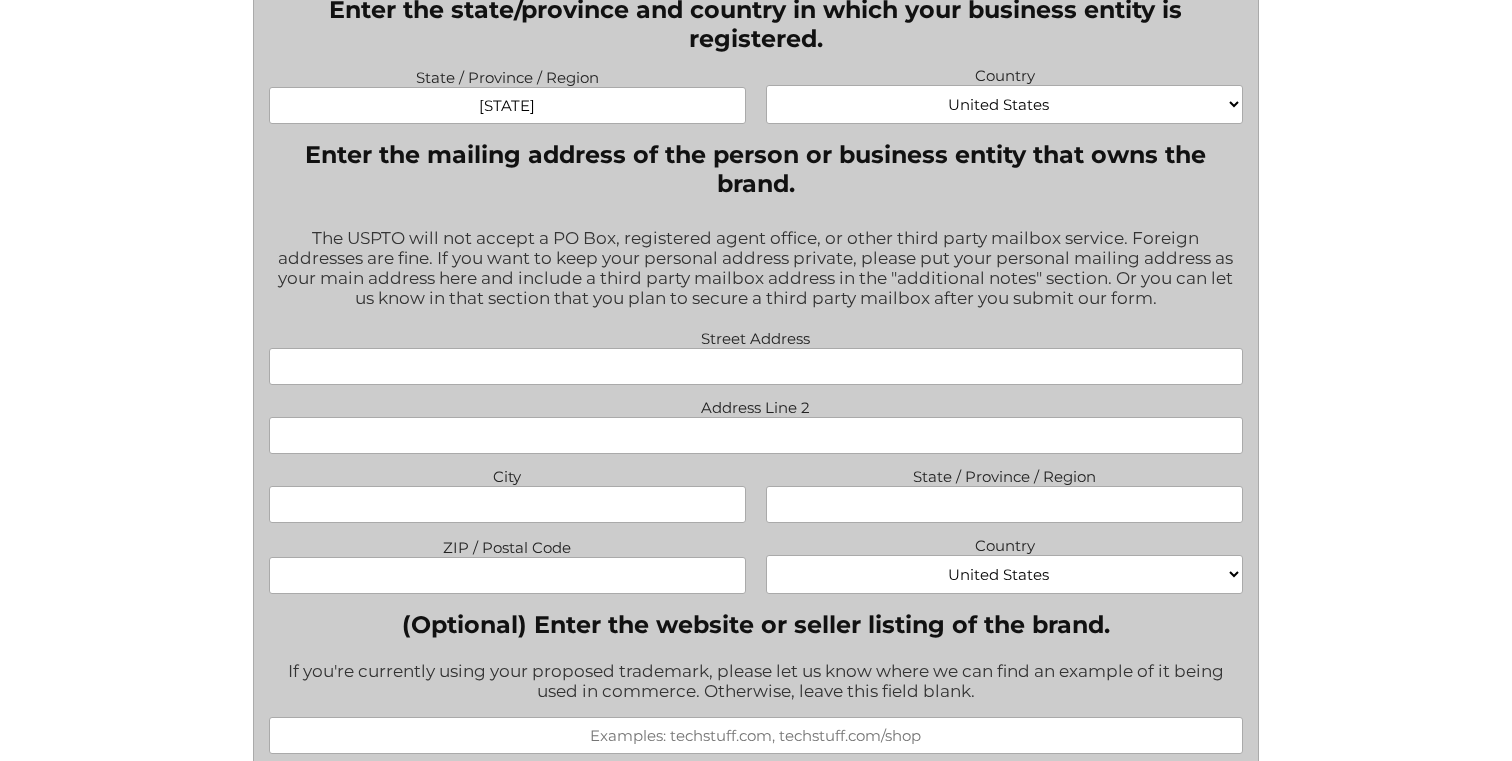 scroll, scrollTop: 1429, scrollLeft: 0, axis: vertical 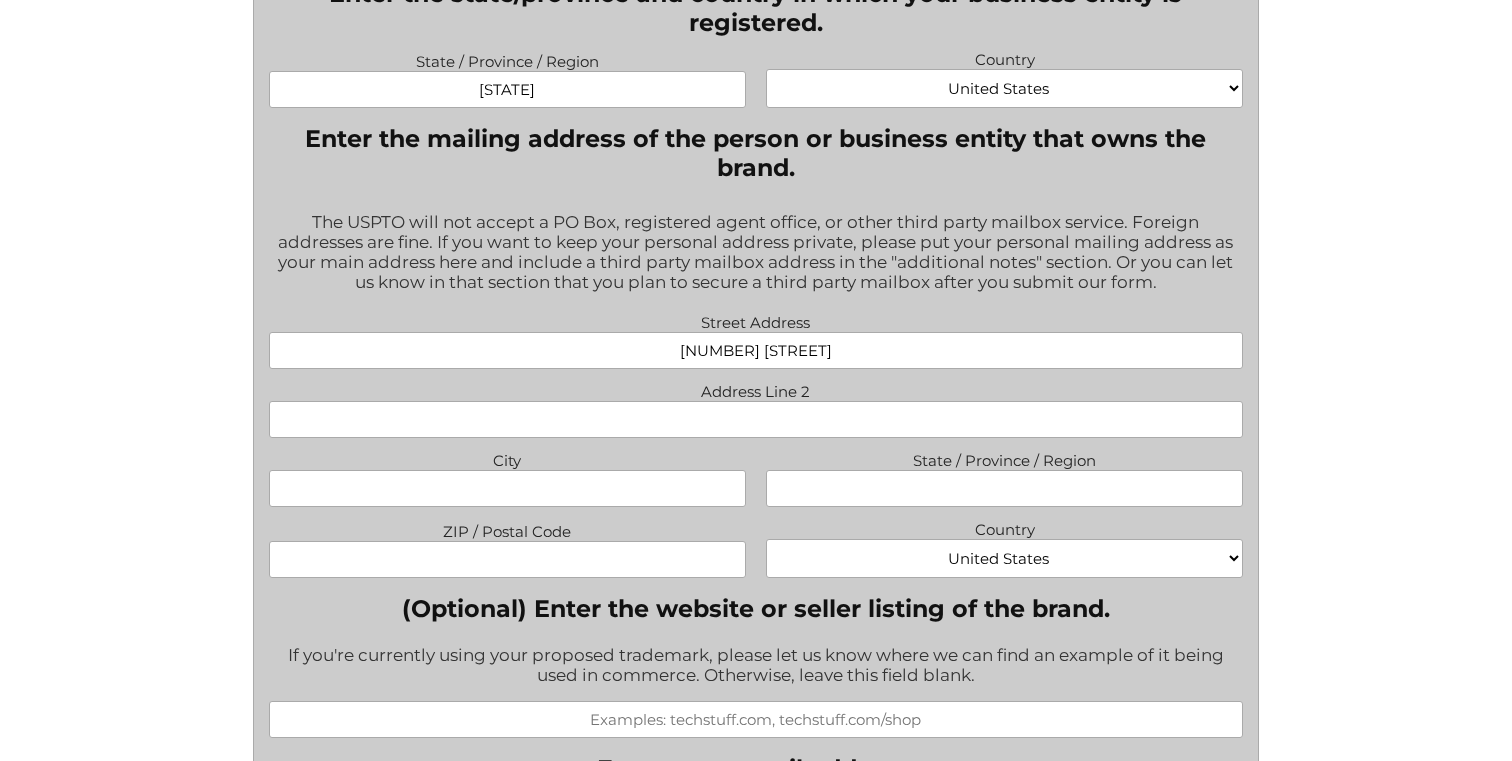 type on "[NUMBER] [STREET]" 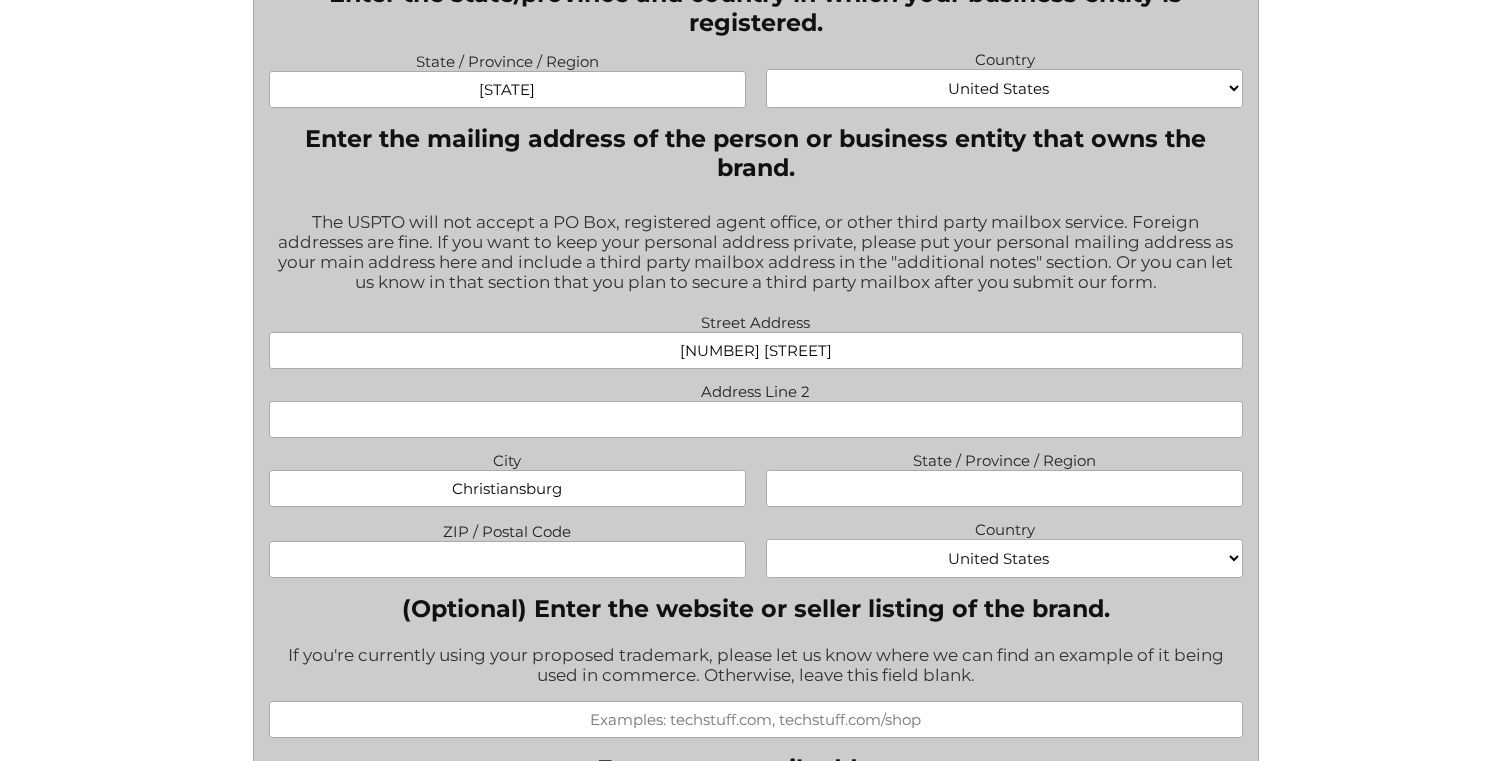 type on "Christiansburg" 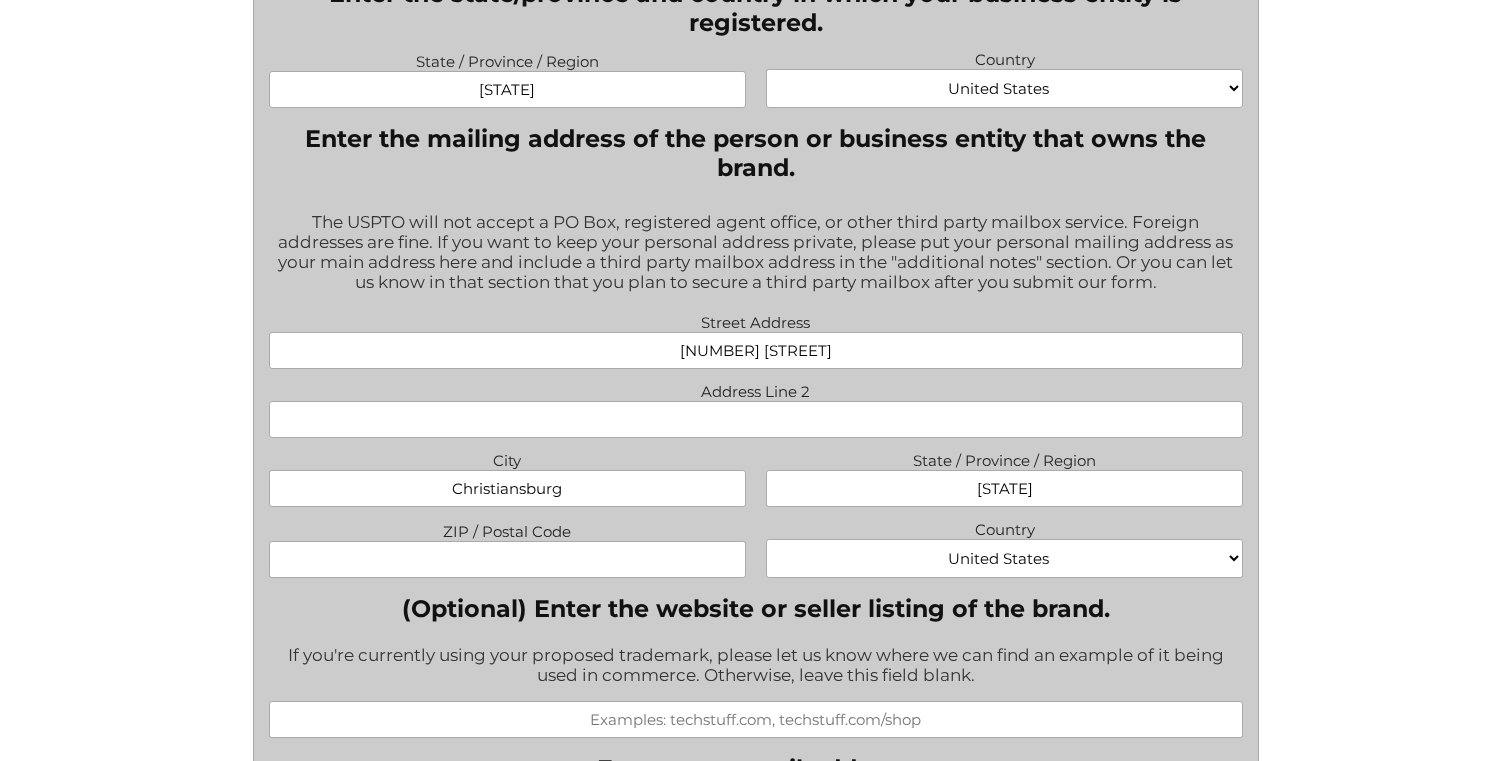type on "[STATE]" 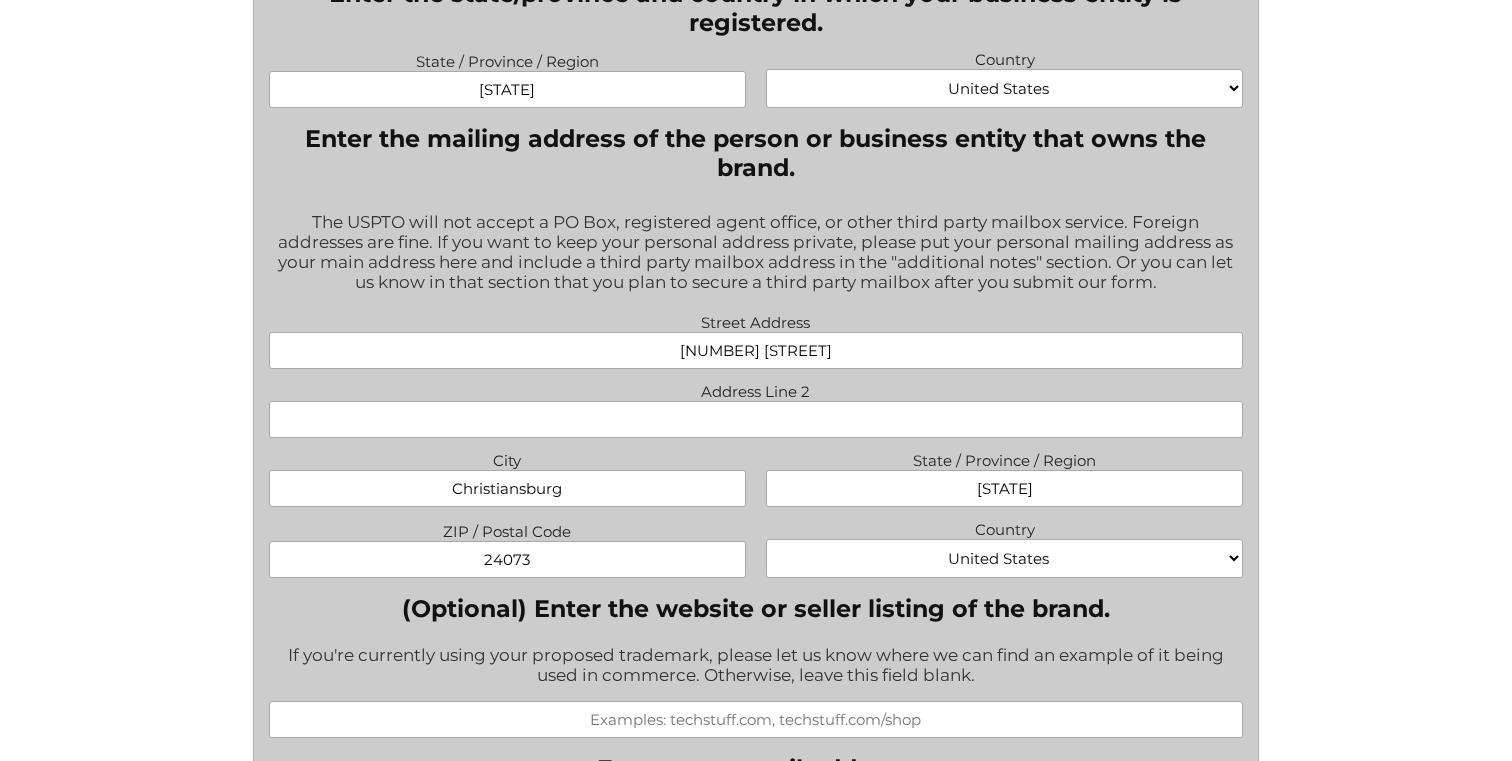 type on "24073" 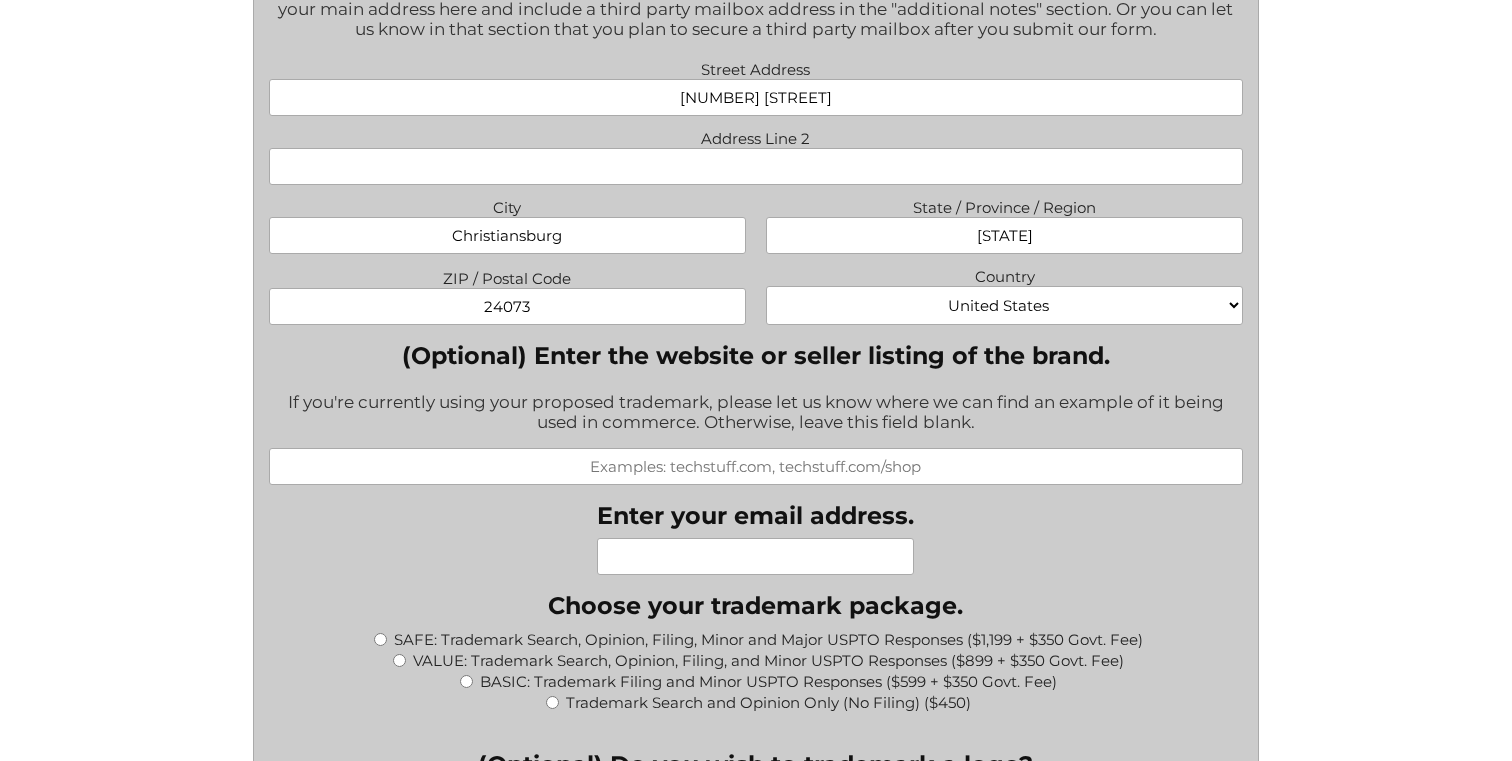 scroll, scrollTop: 1688, scrollLeft: 0, axis: vertical 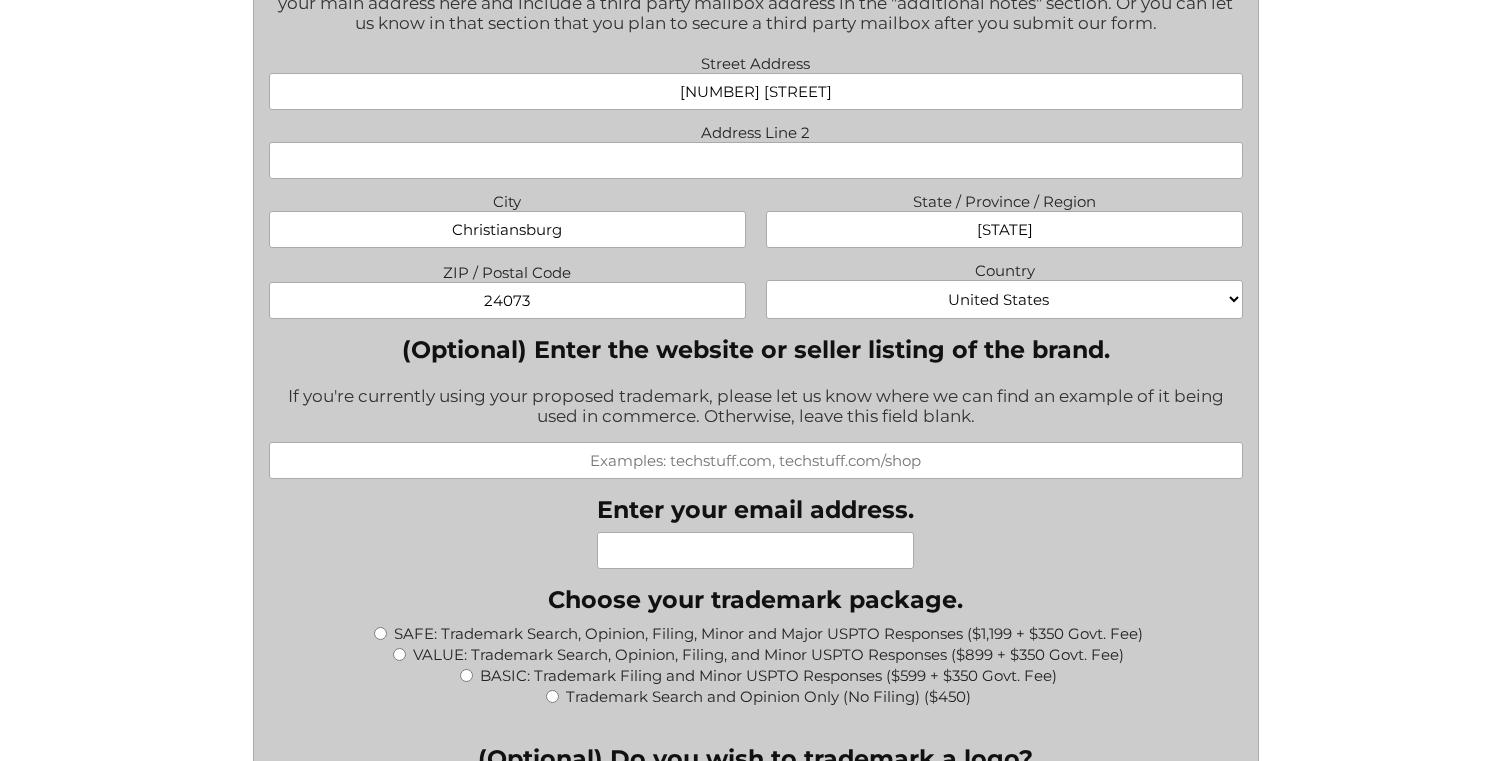 click on "(Optional) Enter the website or seller listing of the brand." at bounding box center (756, 460) 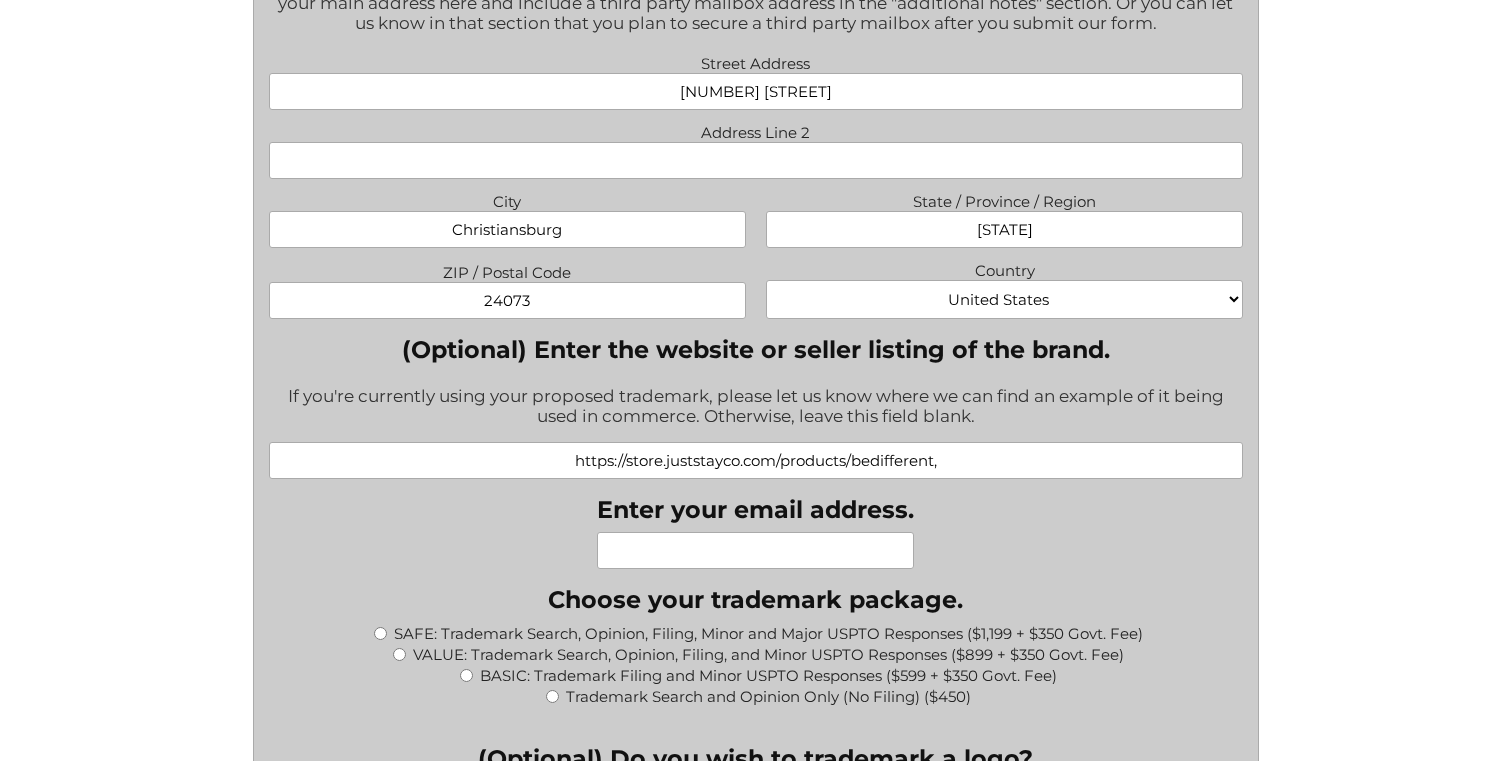 paste on "https://store.juststayco.com/products/humxn-classic" 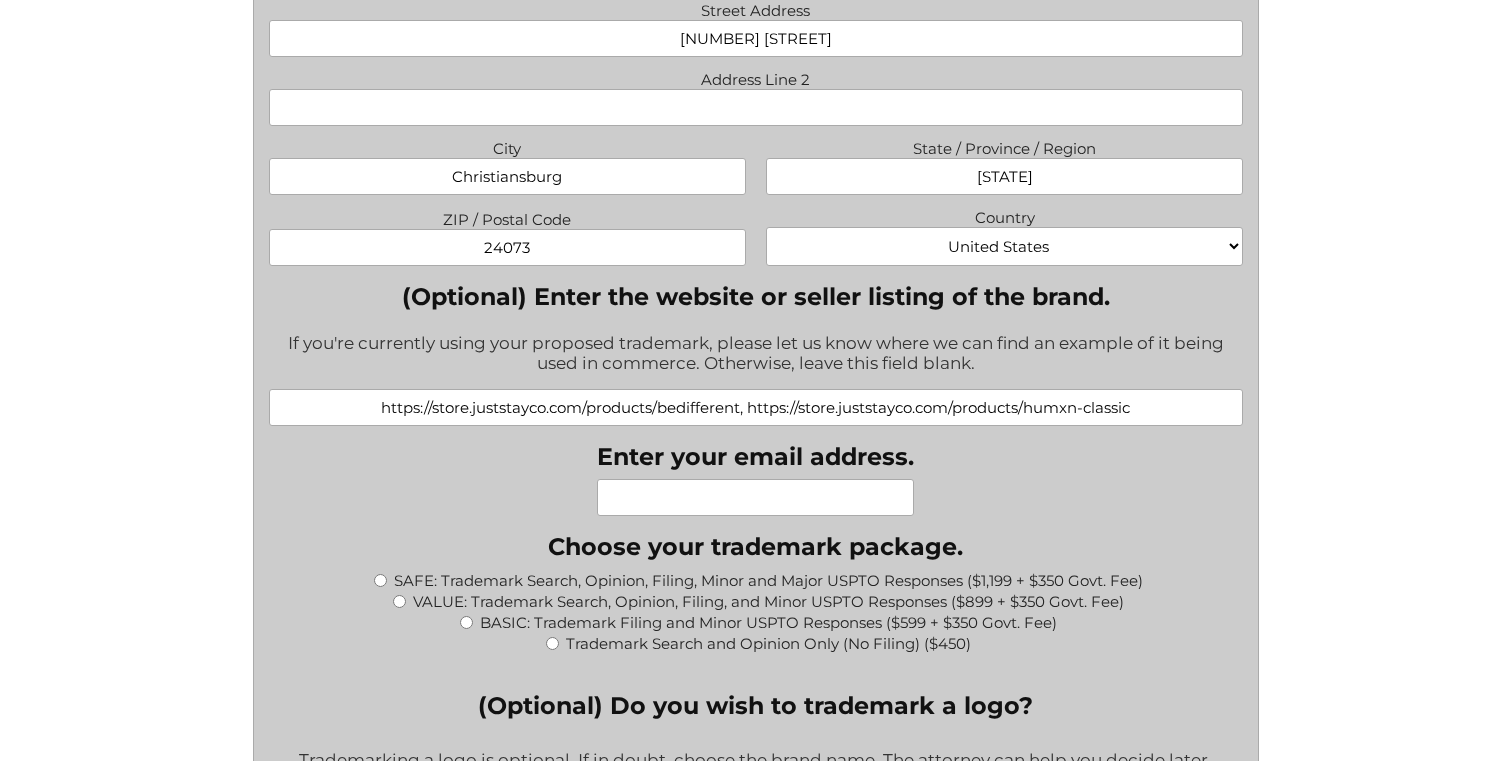 scroll, scrollTop: 1751, scrollLeft: 0, axis: vertical 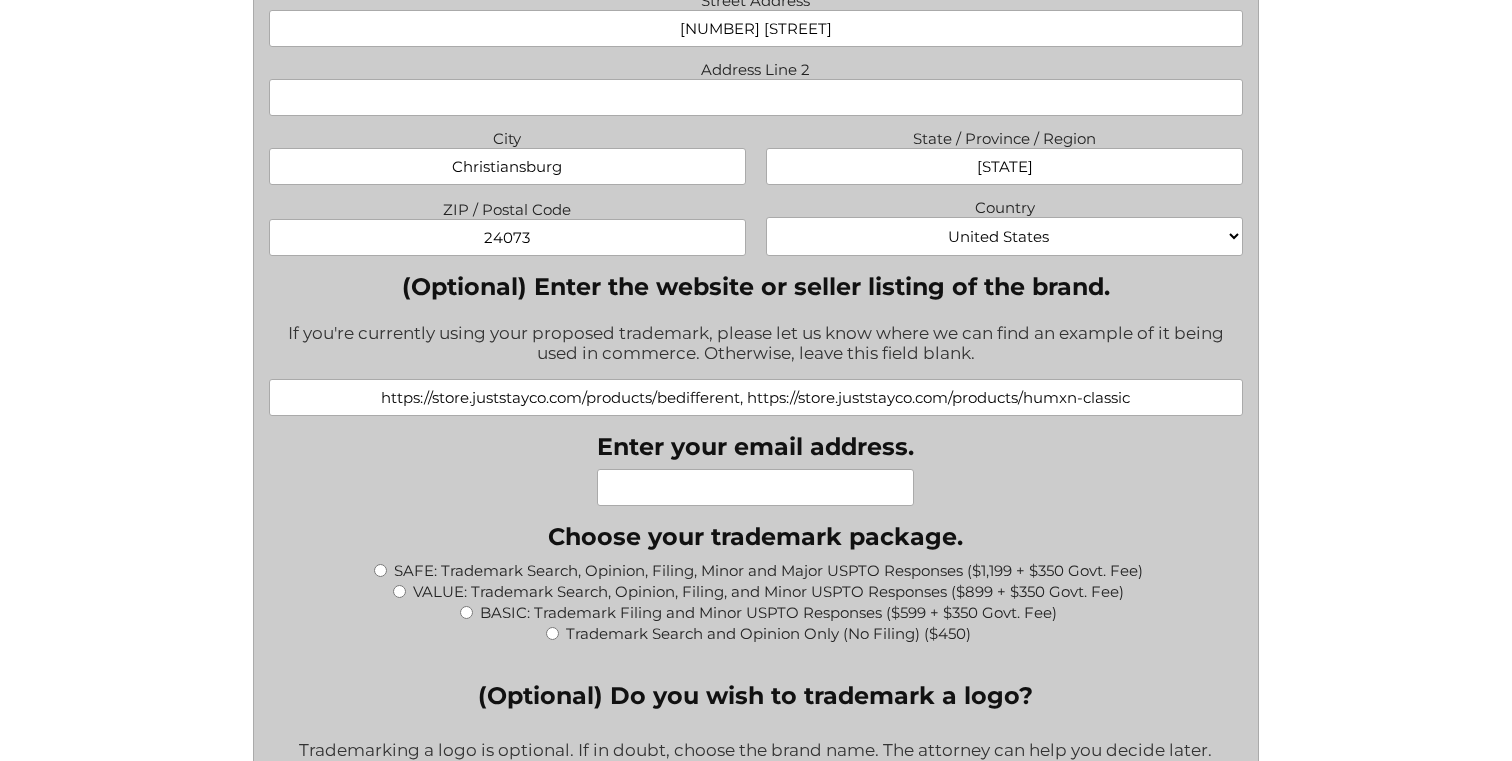 type on "https://store.juststayco.com/products/bedifferent, https://store.juststayco.com/products/humxn-classic" 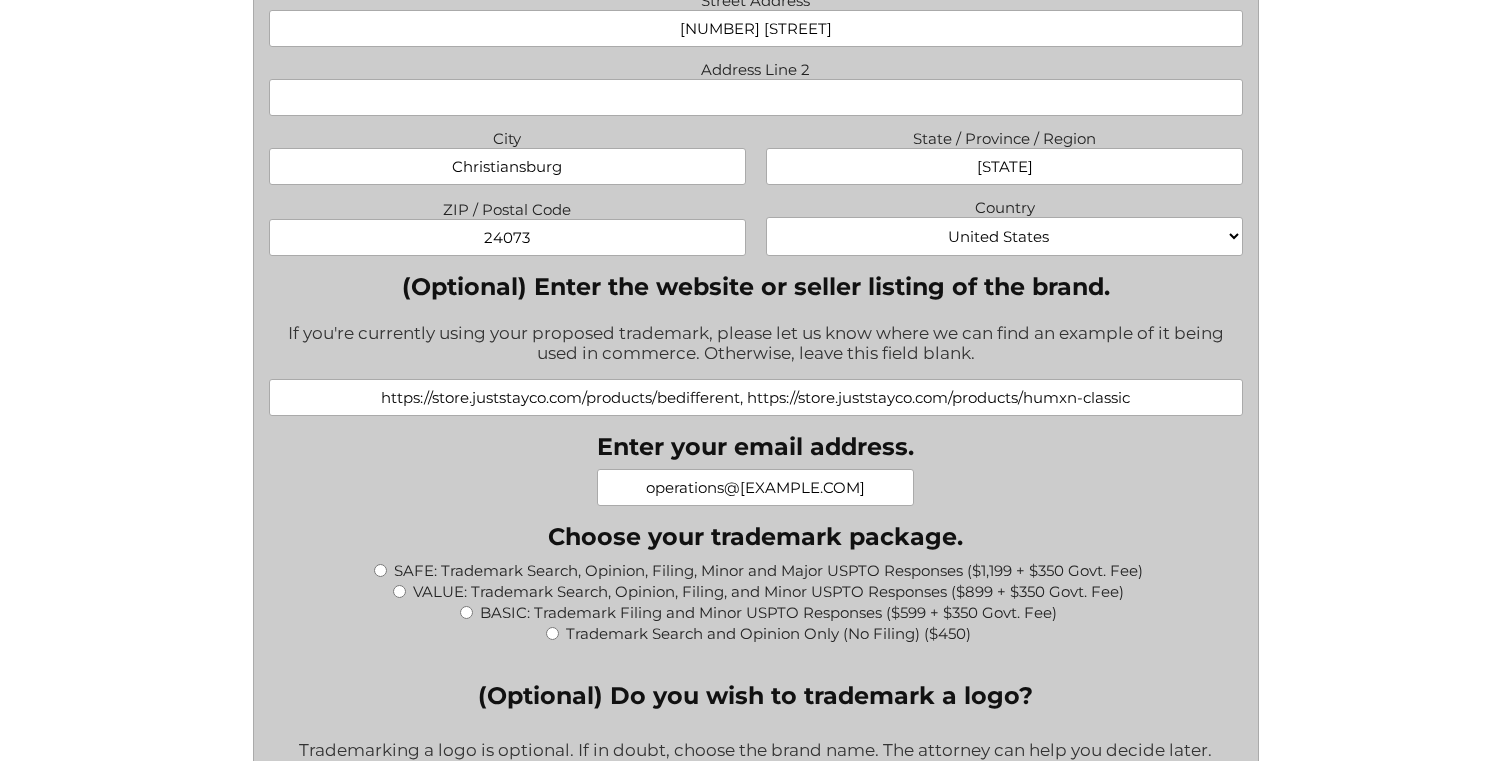 click on "What goods or services do you want the trademark for? Try to be specific if you can. "Tents and sleeping bags" is better than "outdoors equipment." Awareness Tops as clothing; Headwear; Neckwear; Wristbands as clothing. Is your product or service available to U.S. customers yet? If your product or service is not available to the U.S. yet, please put "No." Pre-sale products and Kickstarter campaigns should put "No." If the product is available, but not in association with your proposed trademark, you should put "No."
Yes.
No.
I'm not sure.
Are you filing for your trademark as an individual person(s) or as a business entity?
Filing as one or more individual persons.
Filing as a business entity.
If you haven't formed a business entity yet, but you plan to later, choose "individual person(s)." Enter the name of the person(s) or business entity that owns the brand." at bounding box center [756, 532] 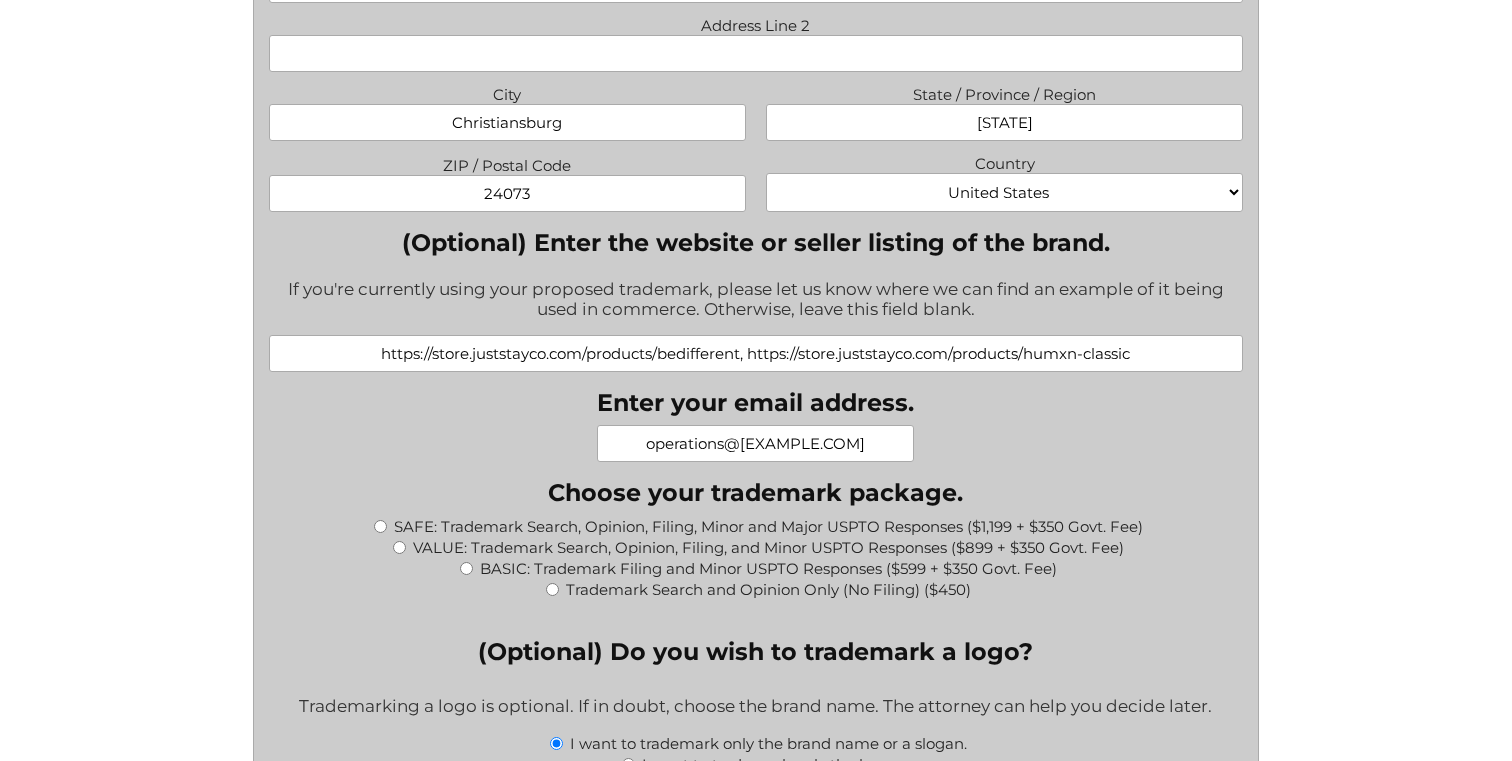 click on "operations@[EXAMPLE.COM]" at bounding box center (755, 443) 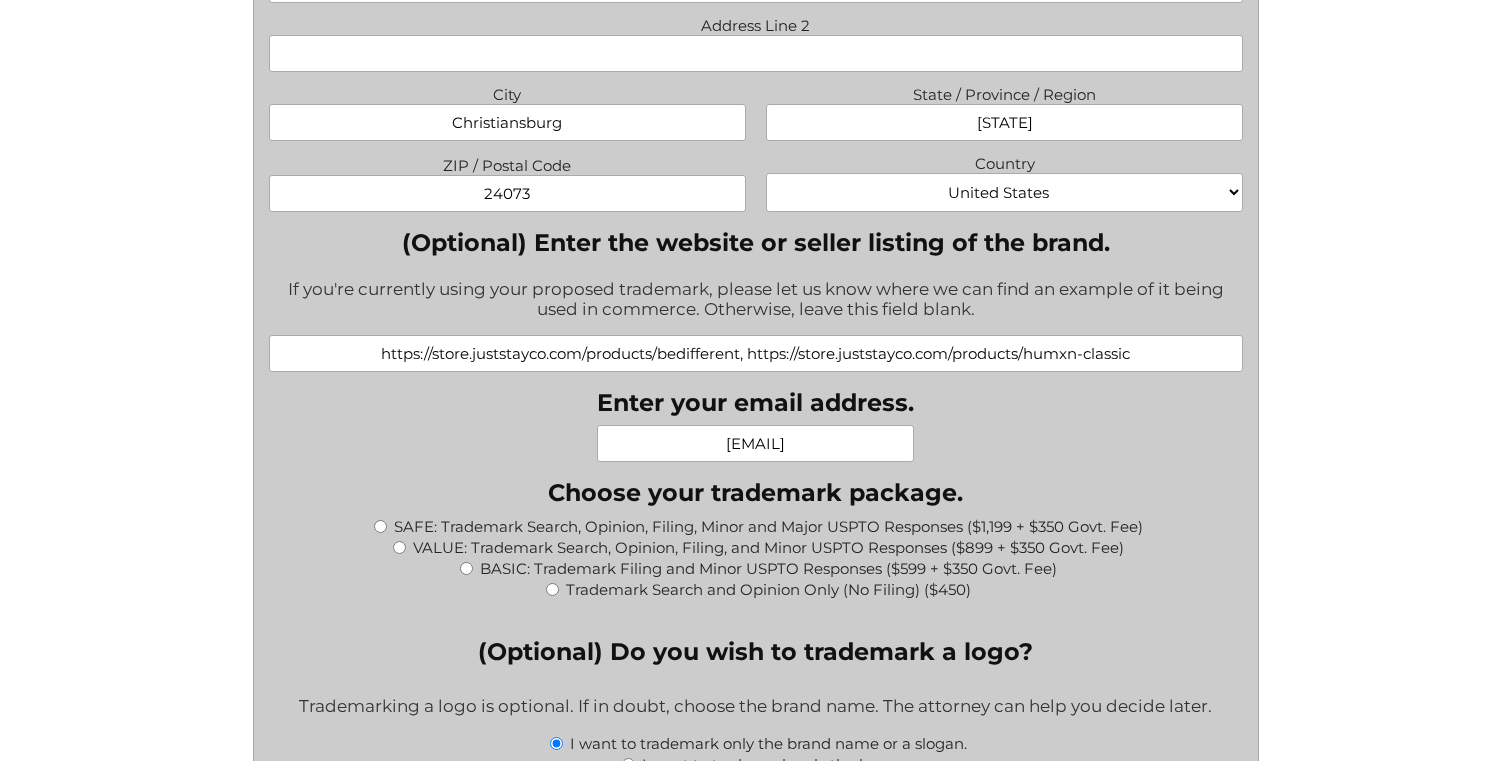 type on "[EMAIL]" 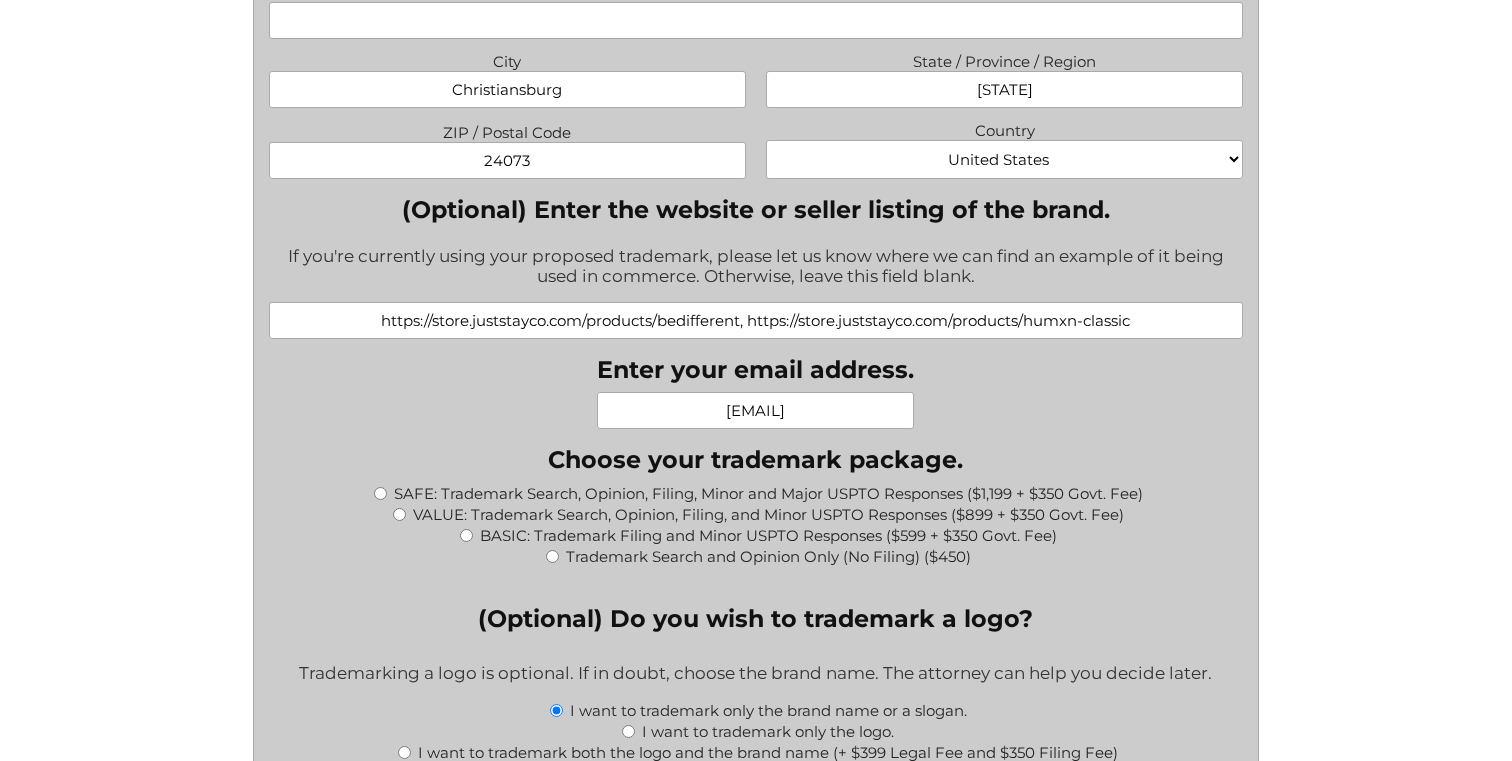 click on "VALUE: Trademark Search, Opinion, Filing, and Minor USPTO Responses ($899 + $350 Govt. Fee)" at bounding box center (399, 514) 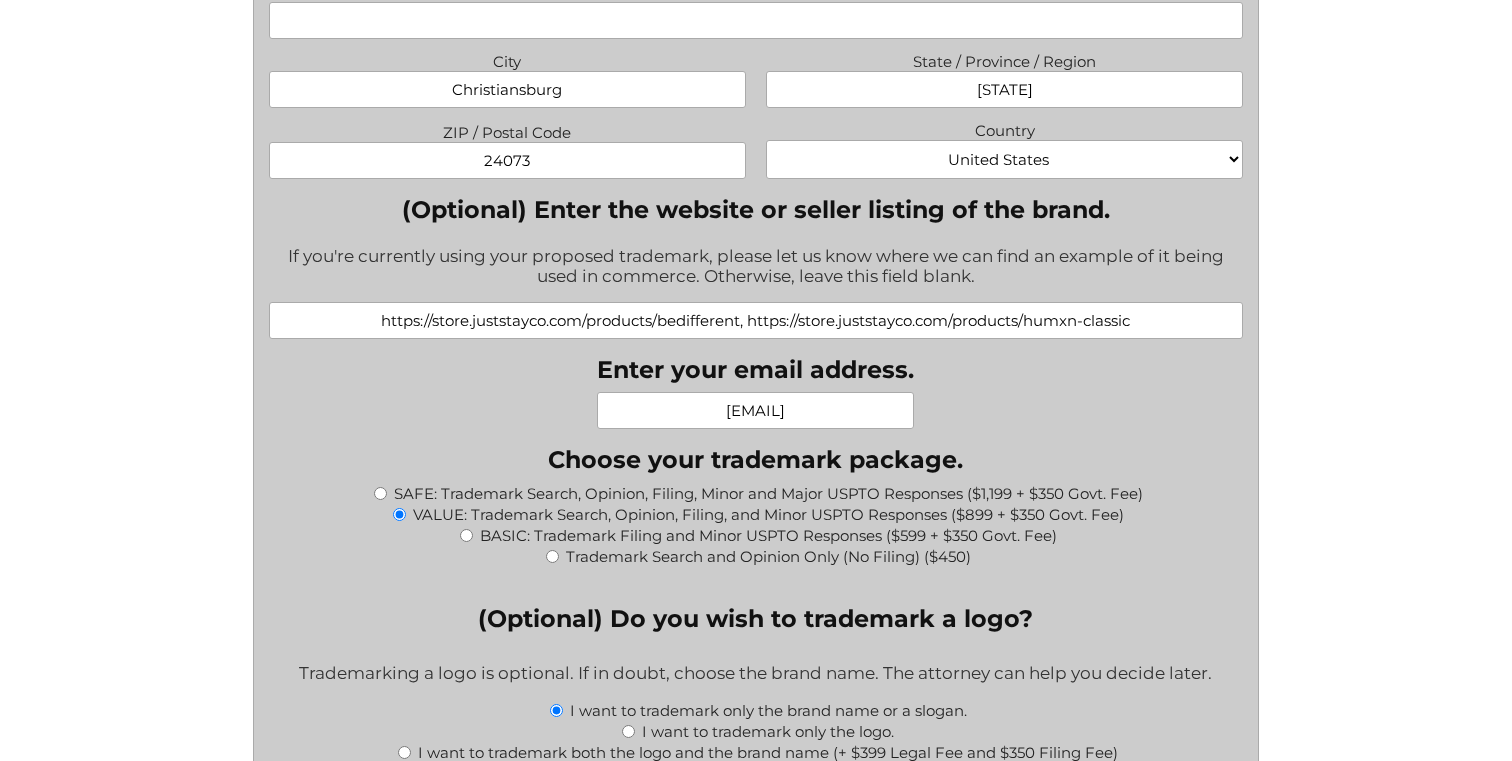 type on "$1,249.00" 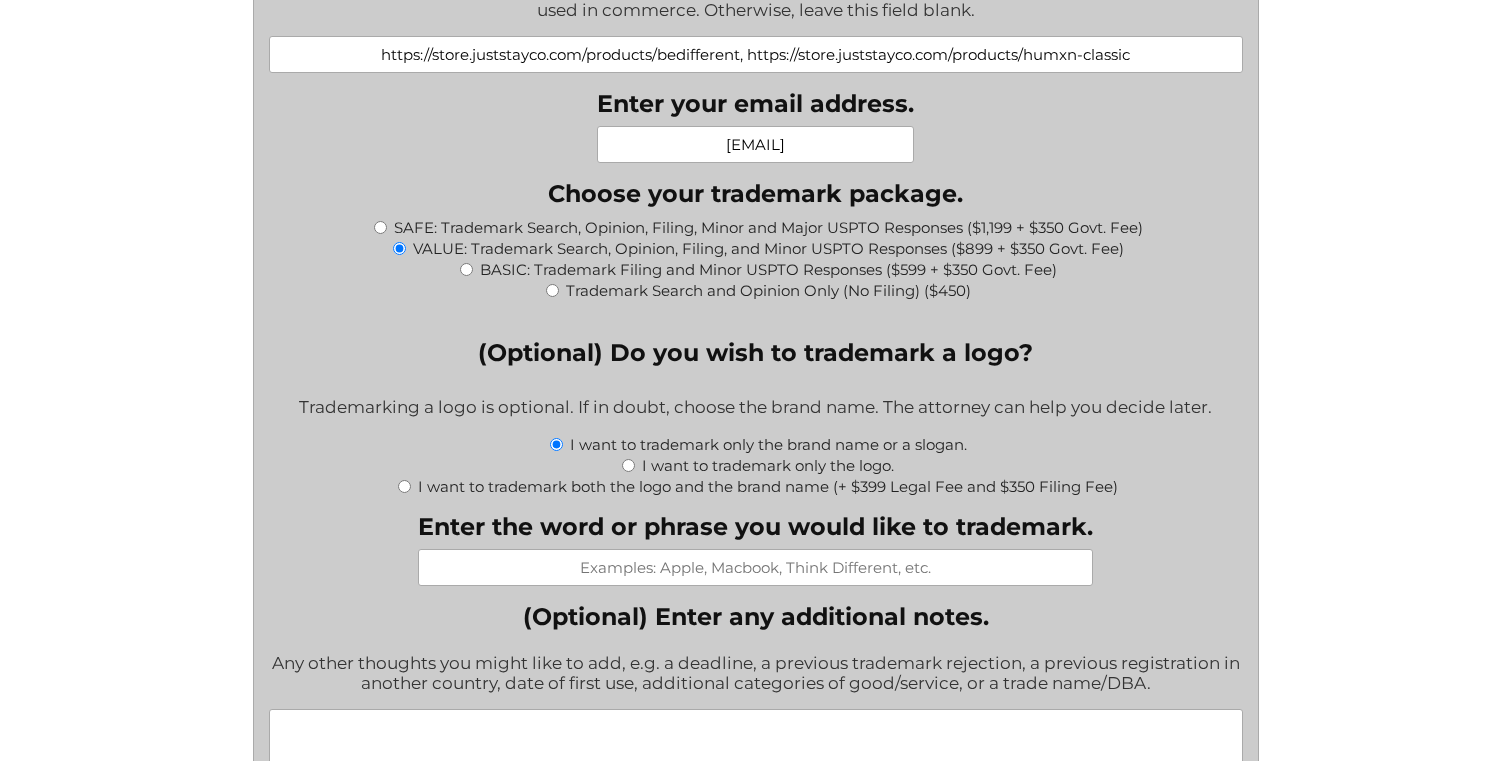 scroll, scrollTop: 2097, scrollLeft: 0, axis: vertical 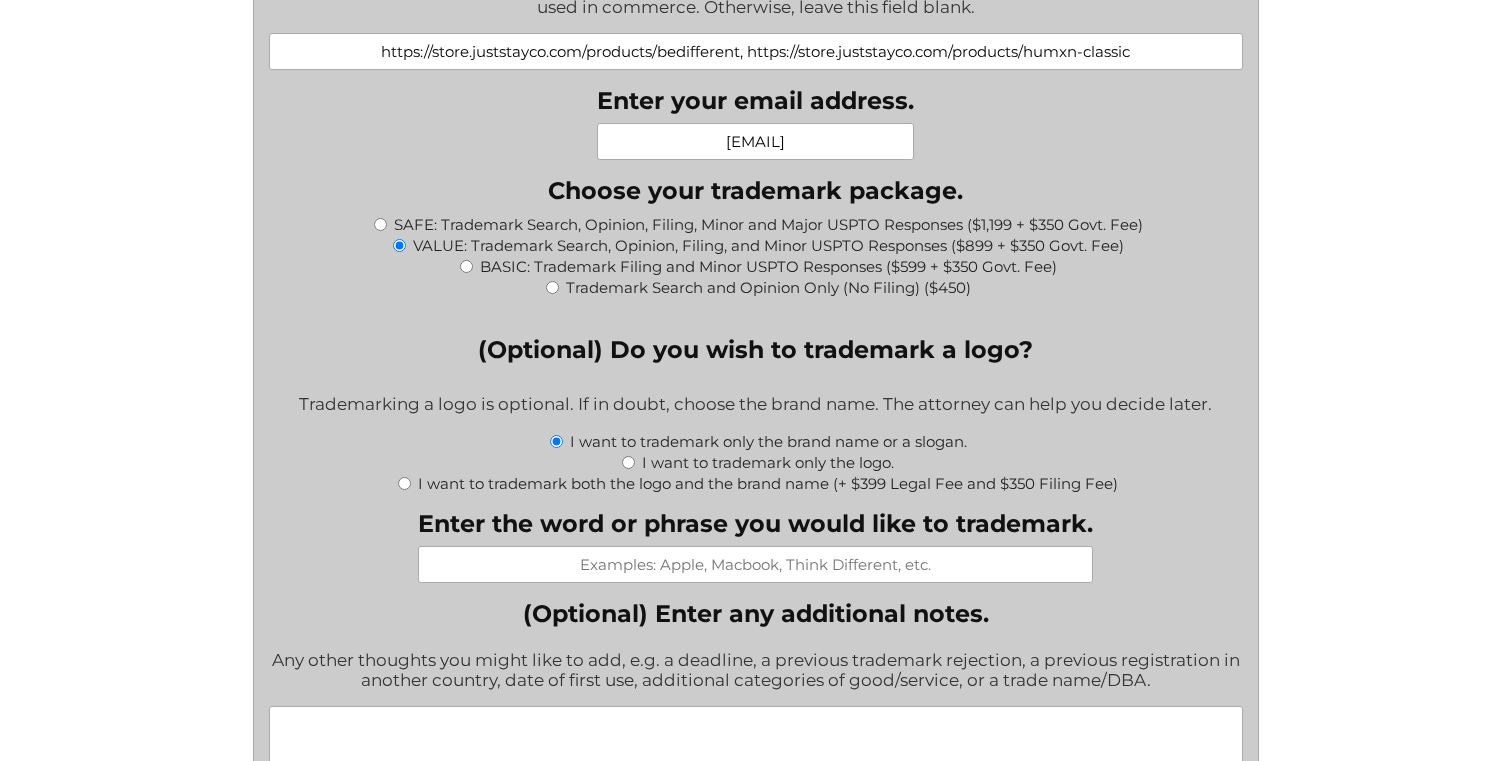 click on "What goods or services do you want the trademark for? Try to be specific if you can. "Tents and sleeping bags" is better than "outdoors equipment." Awareness Tops as clothing; Headwear; Neckwear; Wristbands as clothing. Is your product or service available to U.S. customers yet? If your product or service is not available to the U.S. yet, please put "No." Pre-sale products and Kickstarter campaigns should put "No." If the product is available, but not in association with your proposed trademark, you should put "No."
Yes.
No.
I'm not sure.
Are you filing for your trademark as an individual person(s) or as a business entity?
Filing as one or more individual persons.
Filing as a business entity.
If you haven't formed a business entity yet, but you plan to later, choose "individual person(s)." Enter the name of the person(s) or business entity that owns the brand." at bounding box center (756, 293) 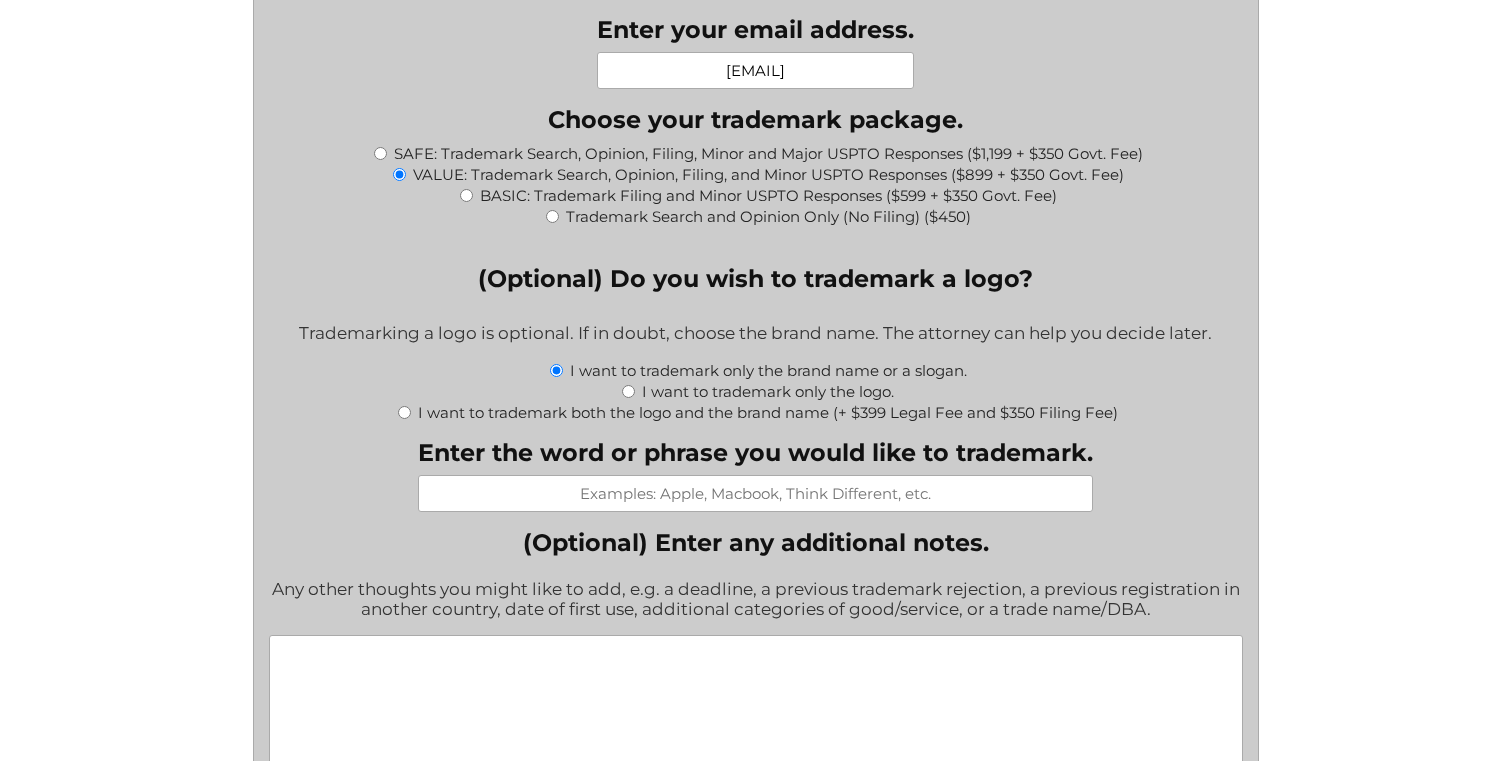scroll, scrollTop: 2179, scrollLeft: 0, axis: vertical 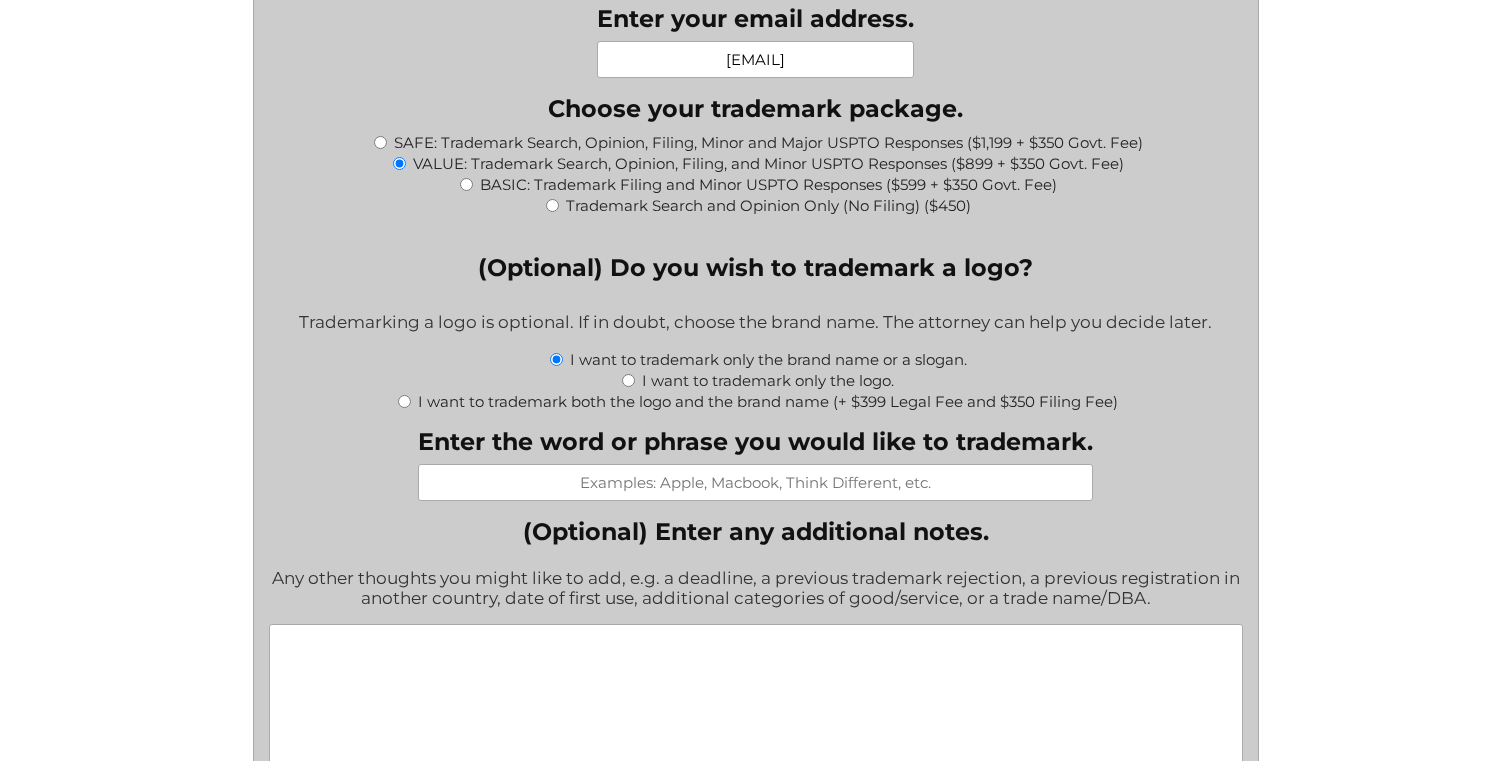 click on "Enter the word or phrase you would like to trademark." at bounding box center [755, 482] 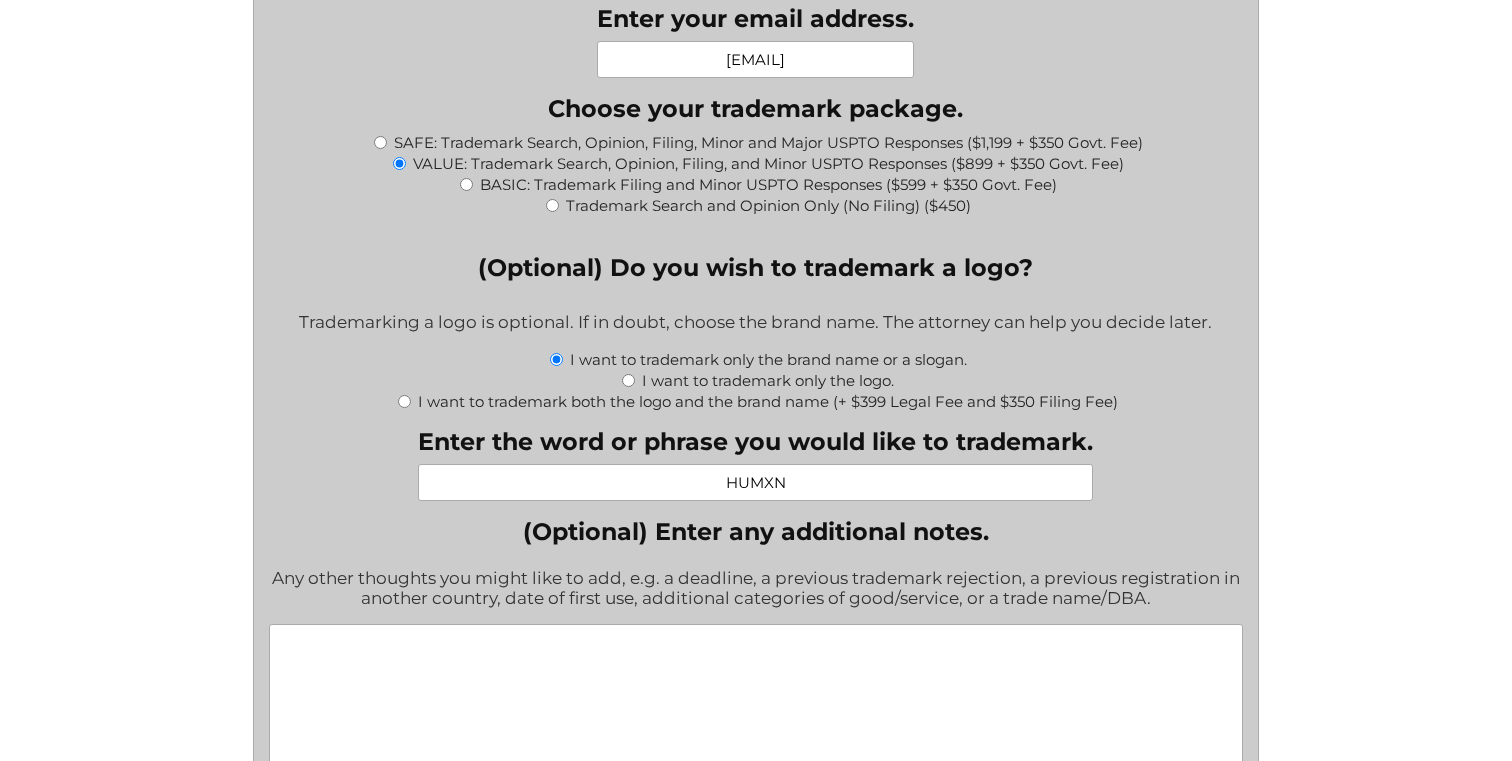 type on "HUMXN" 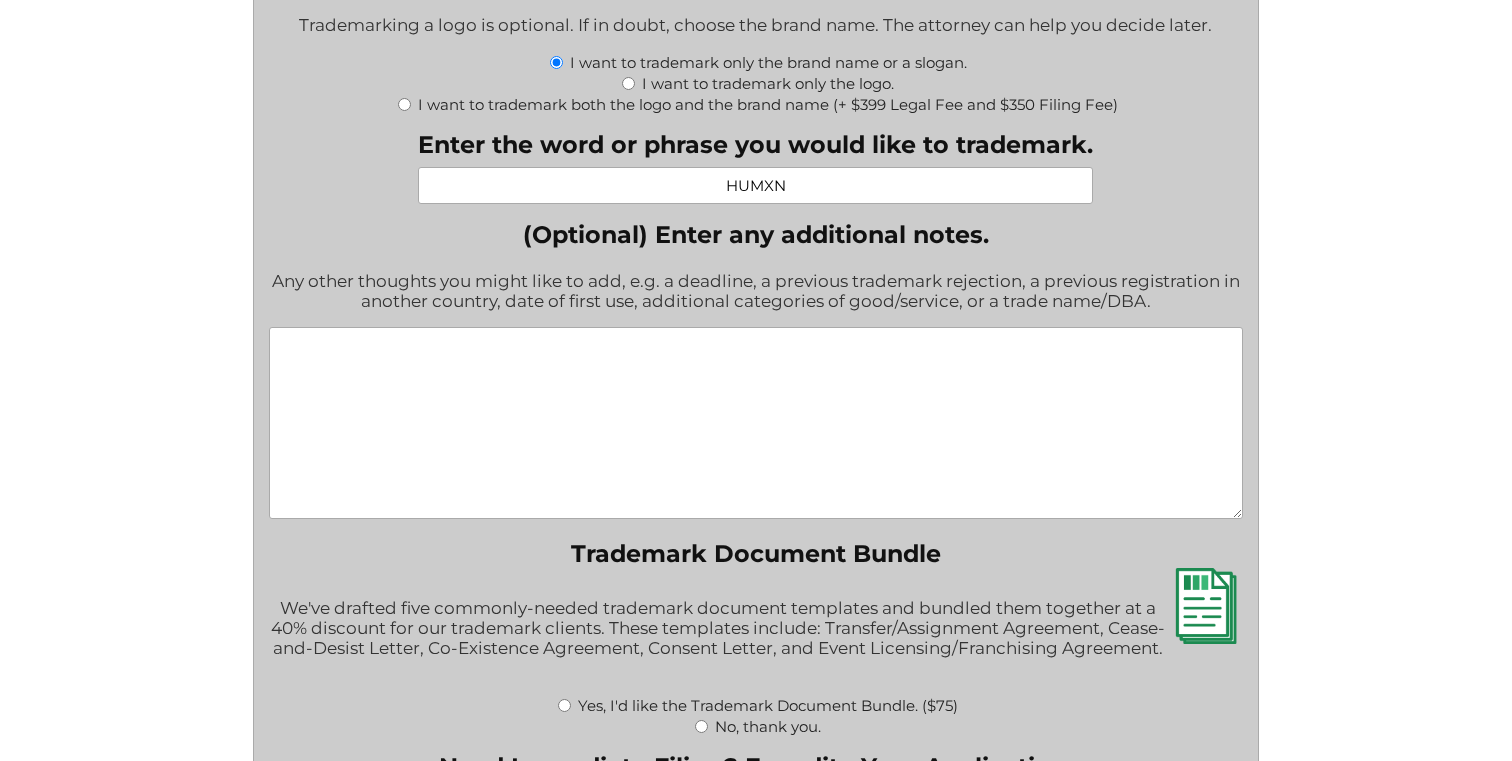 scroll, scrollTop: 2456, scrollLeft: 0, axis: vertical 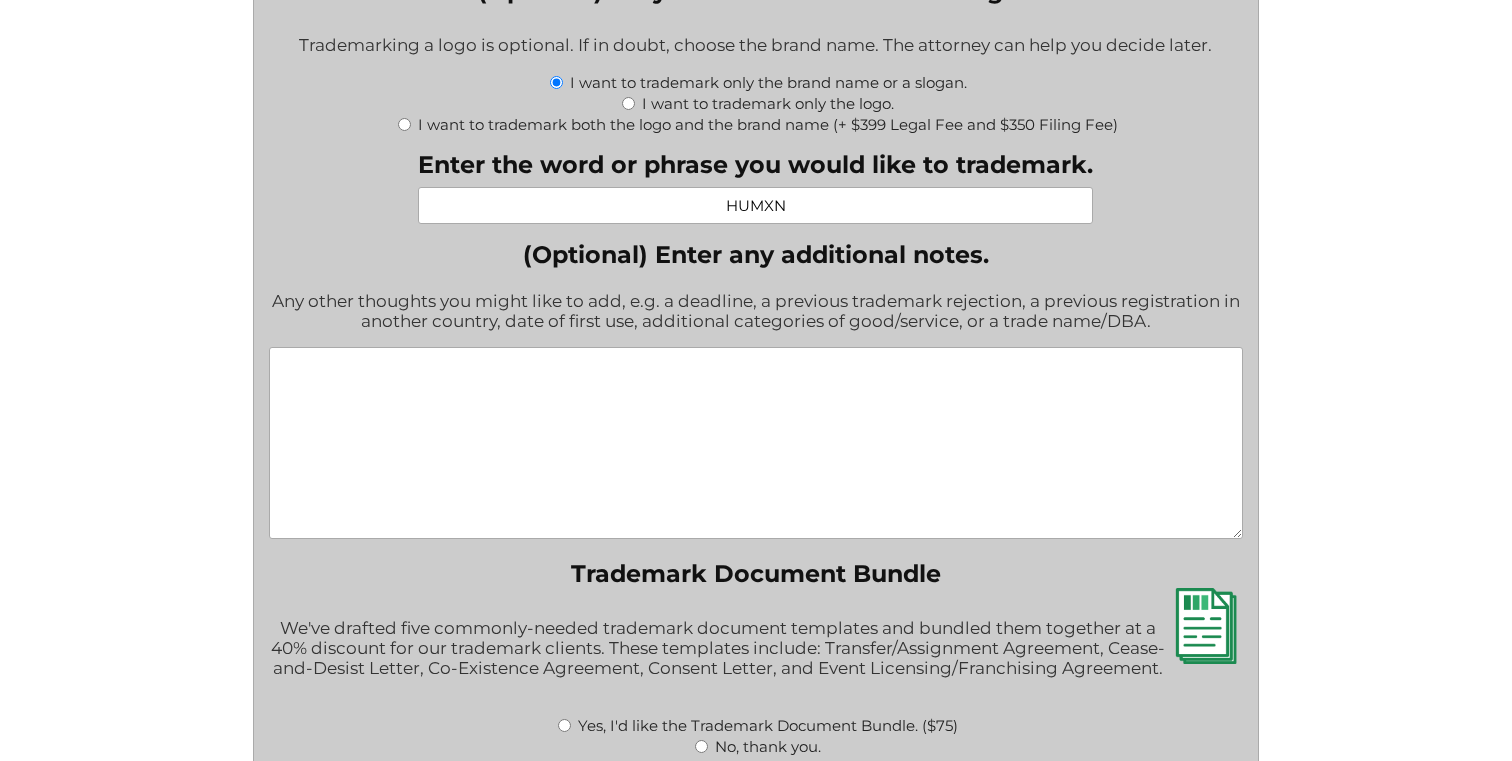 click on "(Optional) Enter any additional notes." at bounding box center (756, 443) 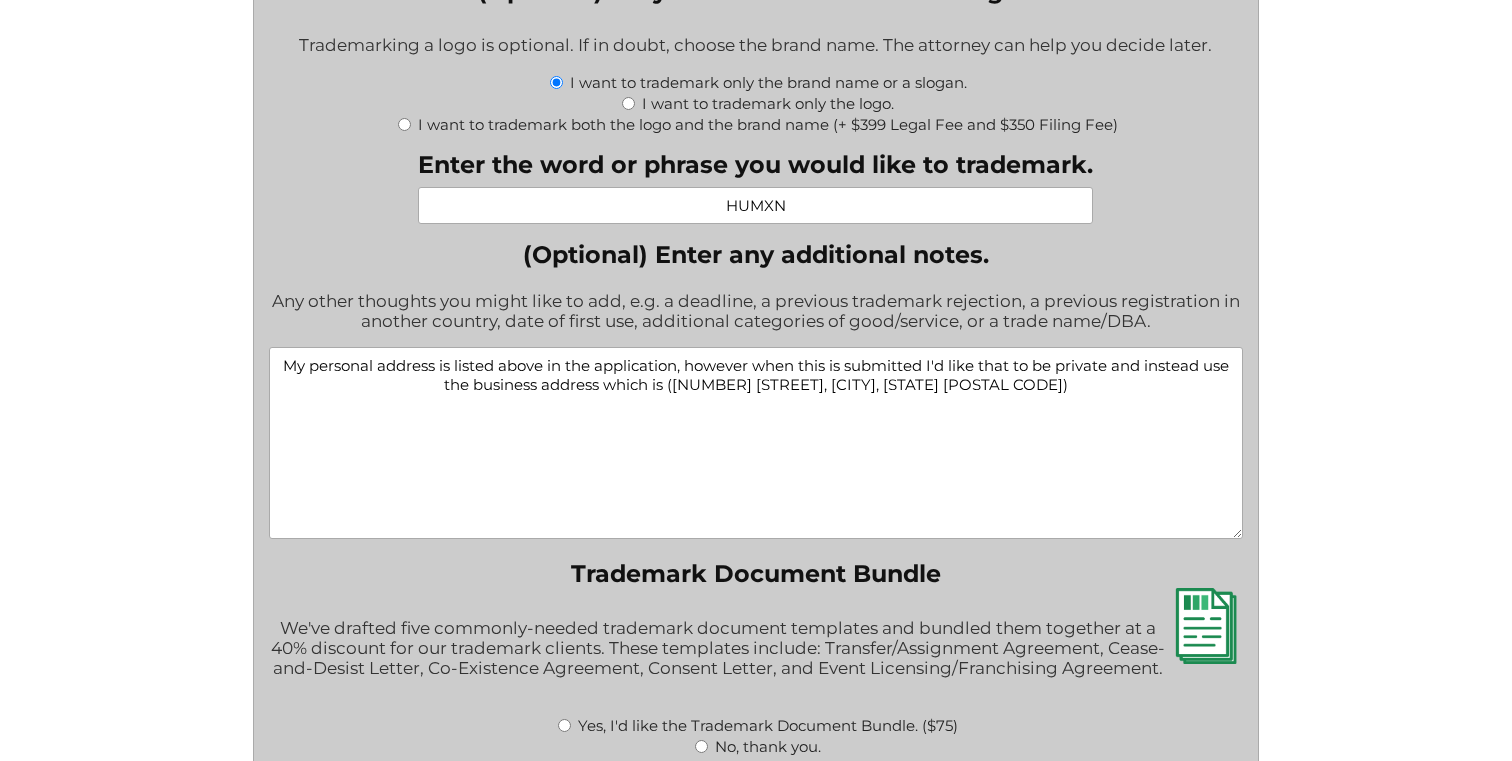 click on "My personal address is listed above in the application, however when this is submitted I'd like that to be private and instead use the business address which is ([NUMBER] [STREET], [CITY], [STATE] [POSTAL CODE])" at bounding box center [756, 443] 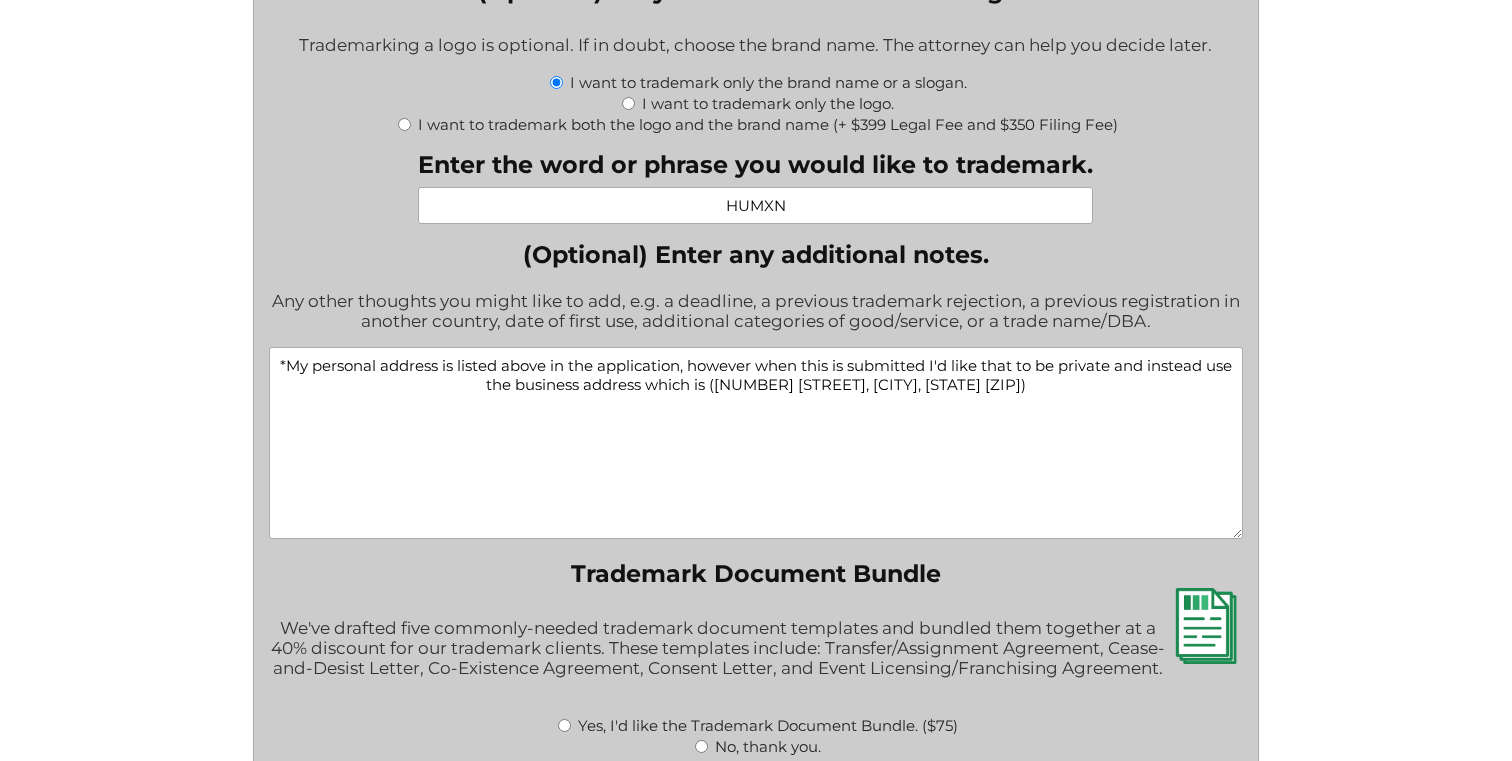 click on "*My personal address is listed above in the application, however when this is submitted I'd like that to be private and instead use the business address which is ([NUMBER] [STREET], [CITY], [STATE] [ZIP])" at bounding box center (756, 443) 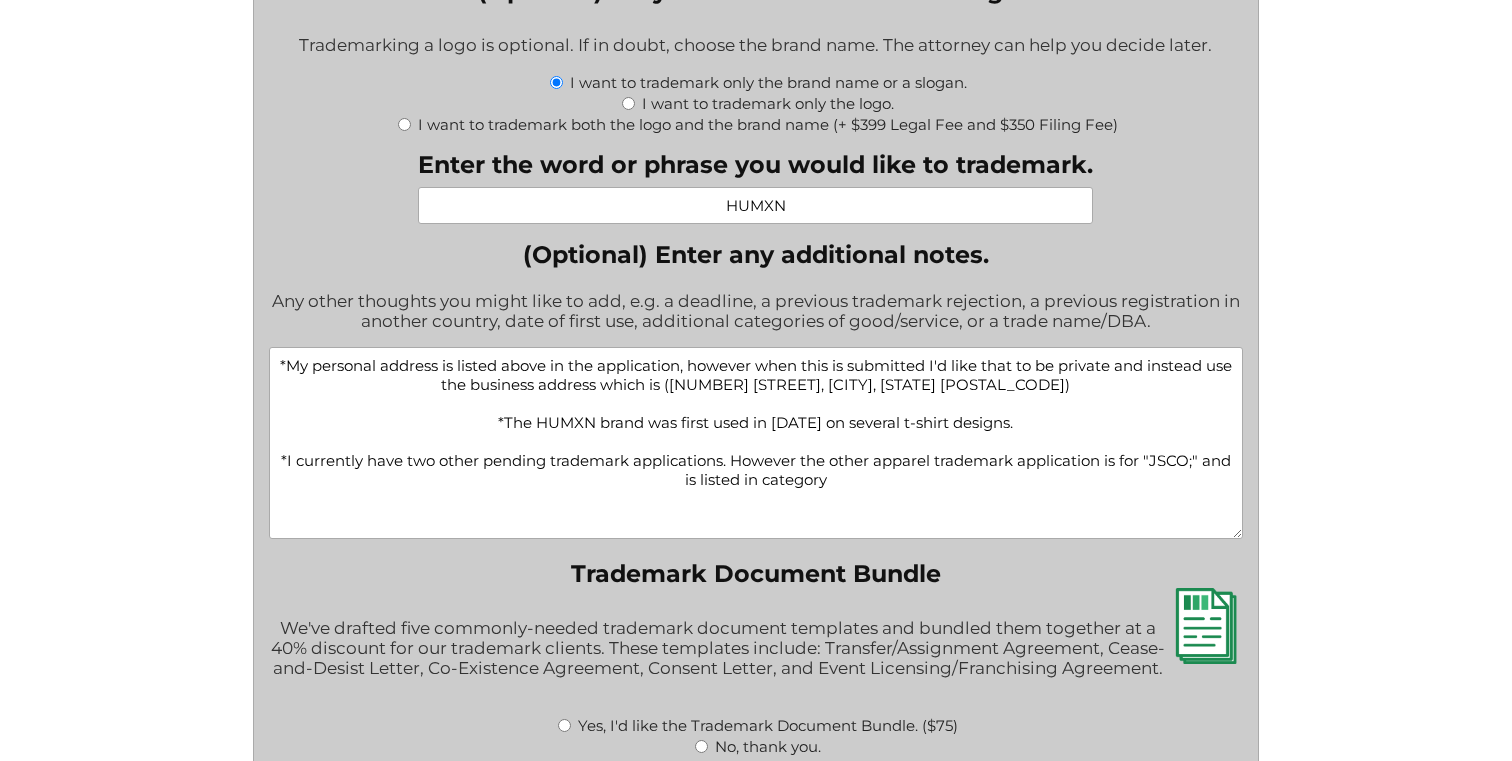 click on "*My personal address is listed above in the application, however when this is submitted I'd like that to be private and instead use the business address which is ([NUMBER] [STREET], [CITY], [STATE] [POSTAL_CODE])
*The HUMXN brand was first used in [DATE] on several t-shirt designs.
*I currently have two other pending trademark applications. However the other apparel trademark application is for "JSCO;" and is listed in category" at bounding box center [756, 443] 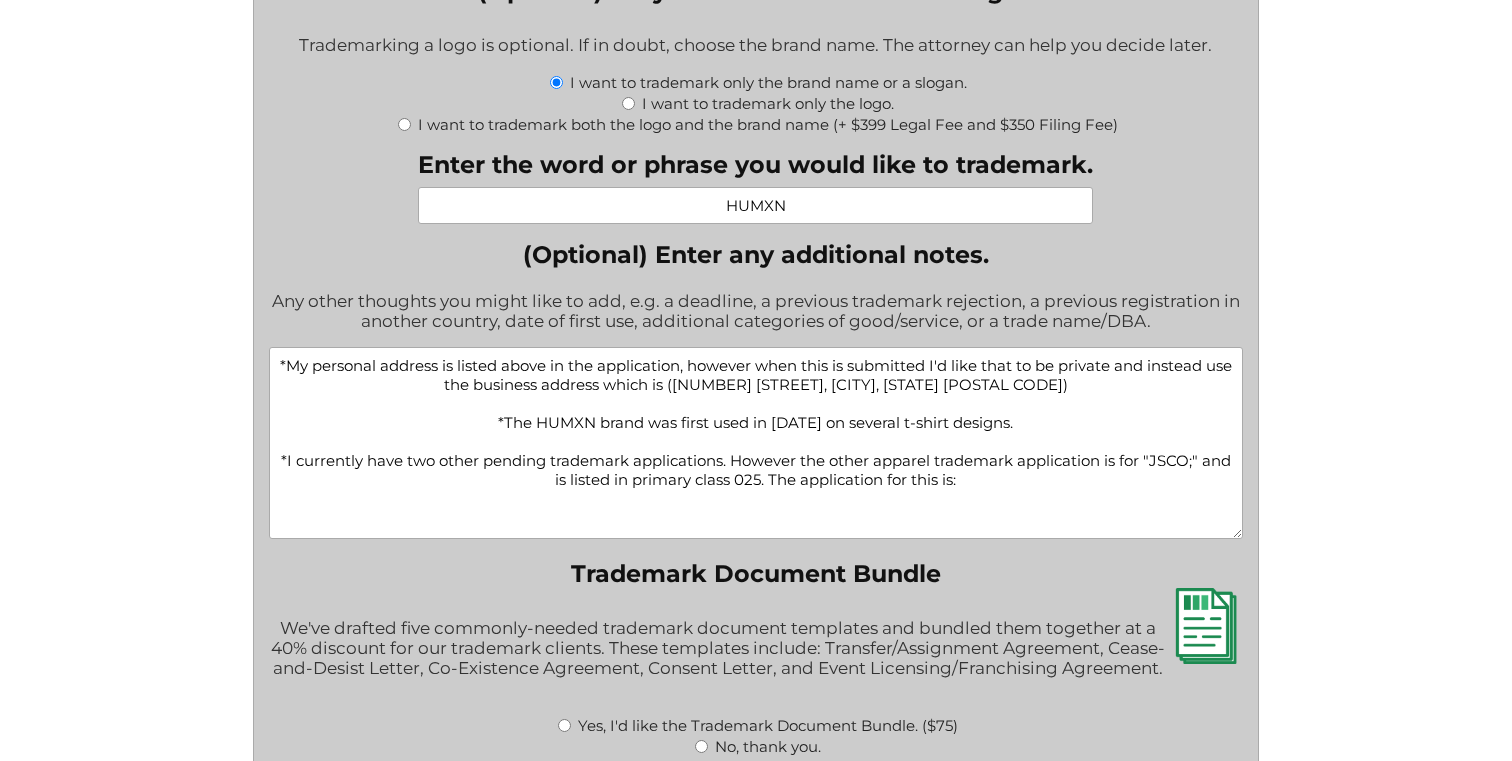 paste on "https://tsdr.uspto.gov/#caseNumber=99163877&caseSearchType=US_APPLICATION&caseType=DEFAULT&searchType=statusSearch" 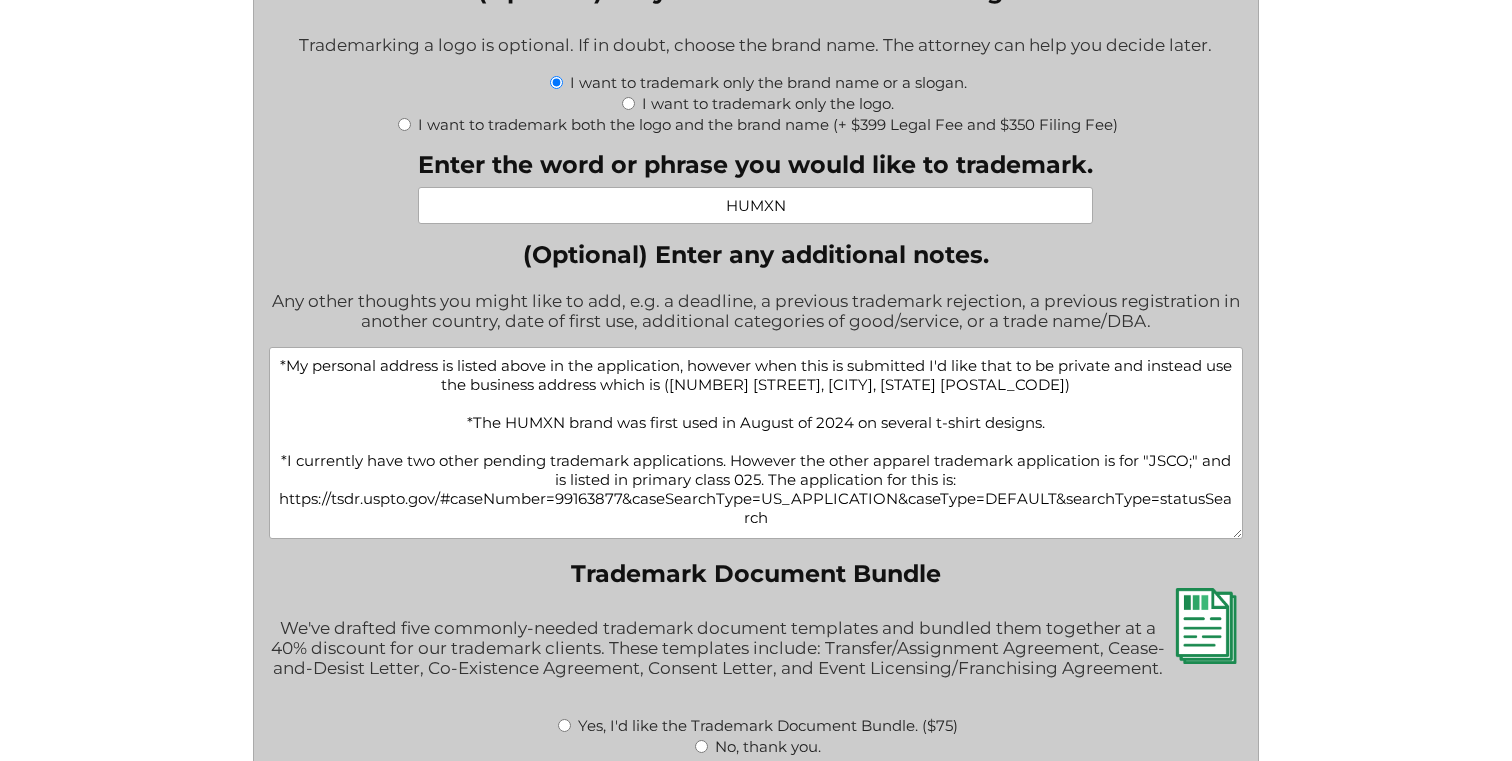 drag, startPoint x: 770, startPoint y: 512, endPoint x: 635, endPoint y: 493, distance: 136.33047 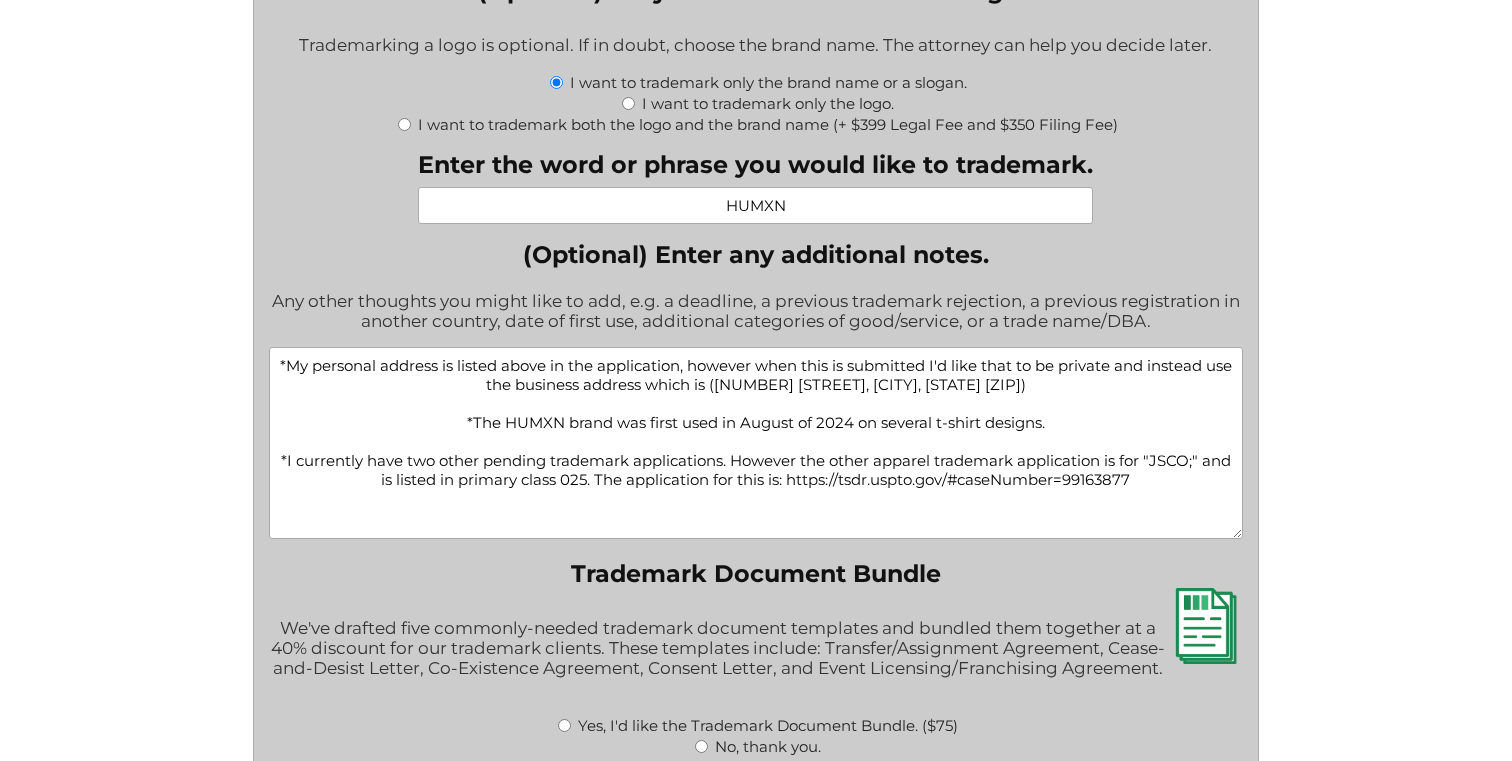 click on "*My personal address is listed above in the application, however when this is submitted I'd like that to be private and instead use the business address which is ([NUMBER] [STREET], [CITY], [STATE] [ZIP])
*The HUMXN brand was first used in August of 2024 on several t-shirt designs.
*I currently have two other pending trademark applications. However the other apparel trademark application is for "JSCO;" and is listed in primary class 025. The application for this is: https://tsdr.uspto.gov/#caseNumber=99163877" at bounding box center [756, 443] 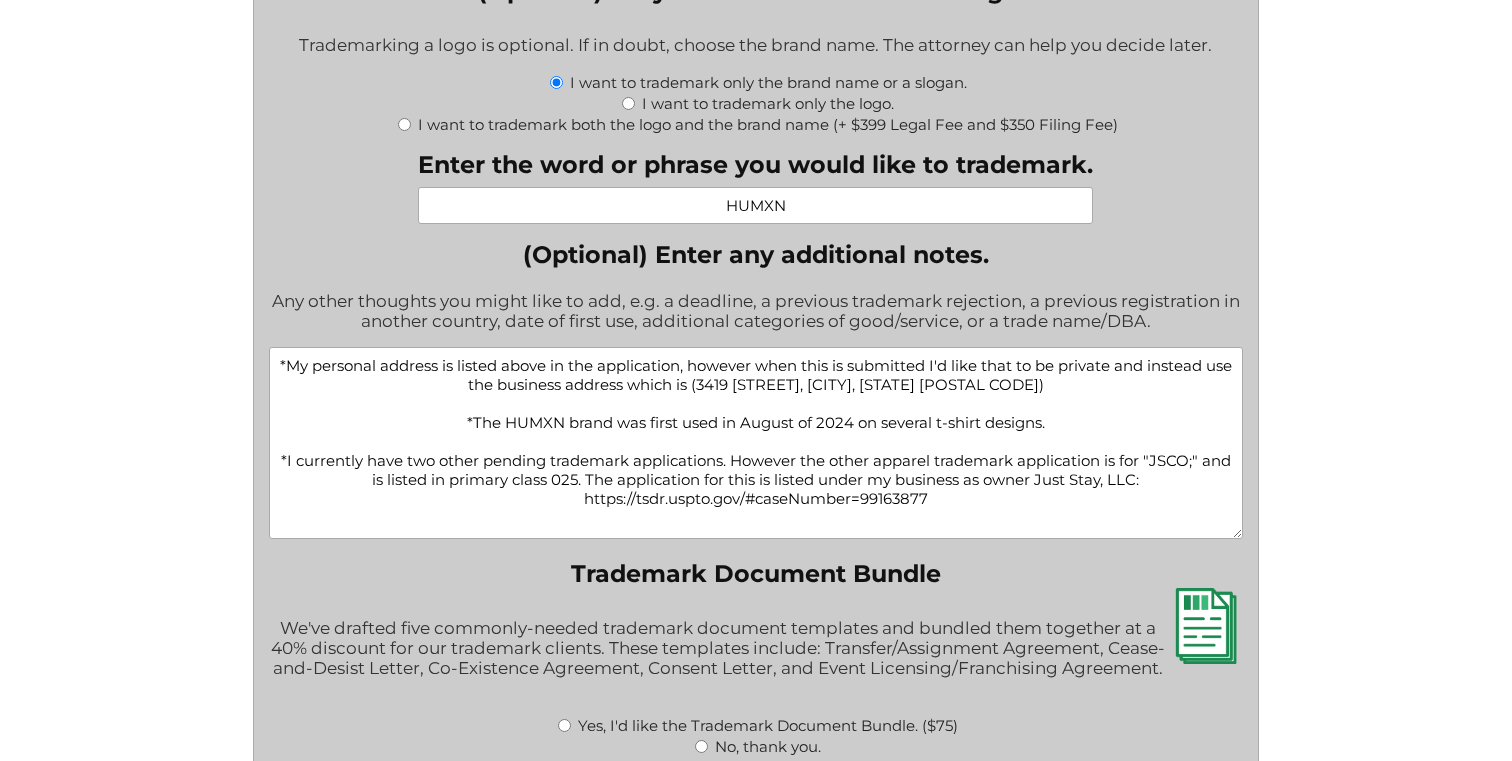 click on "*My personal address is listed above in the application, however when this is submitted I'd like that to be private and instead use the business address which is (3419 [STREET], [CITY], [STATE] [POSTAL CODE])
*The HUMXN brand was first used in August of 2024 on several t-shirt designs.
*I currently have two other pending trademark applications. However the other apparel trademark application is for "JSCO;" and is listed in primary class 025. The application for this is listed under my business as owner Just Stay, LLC: https://tsdr.uspto.gov/#caseNumber=99163877" at bounding box center [756, 443] 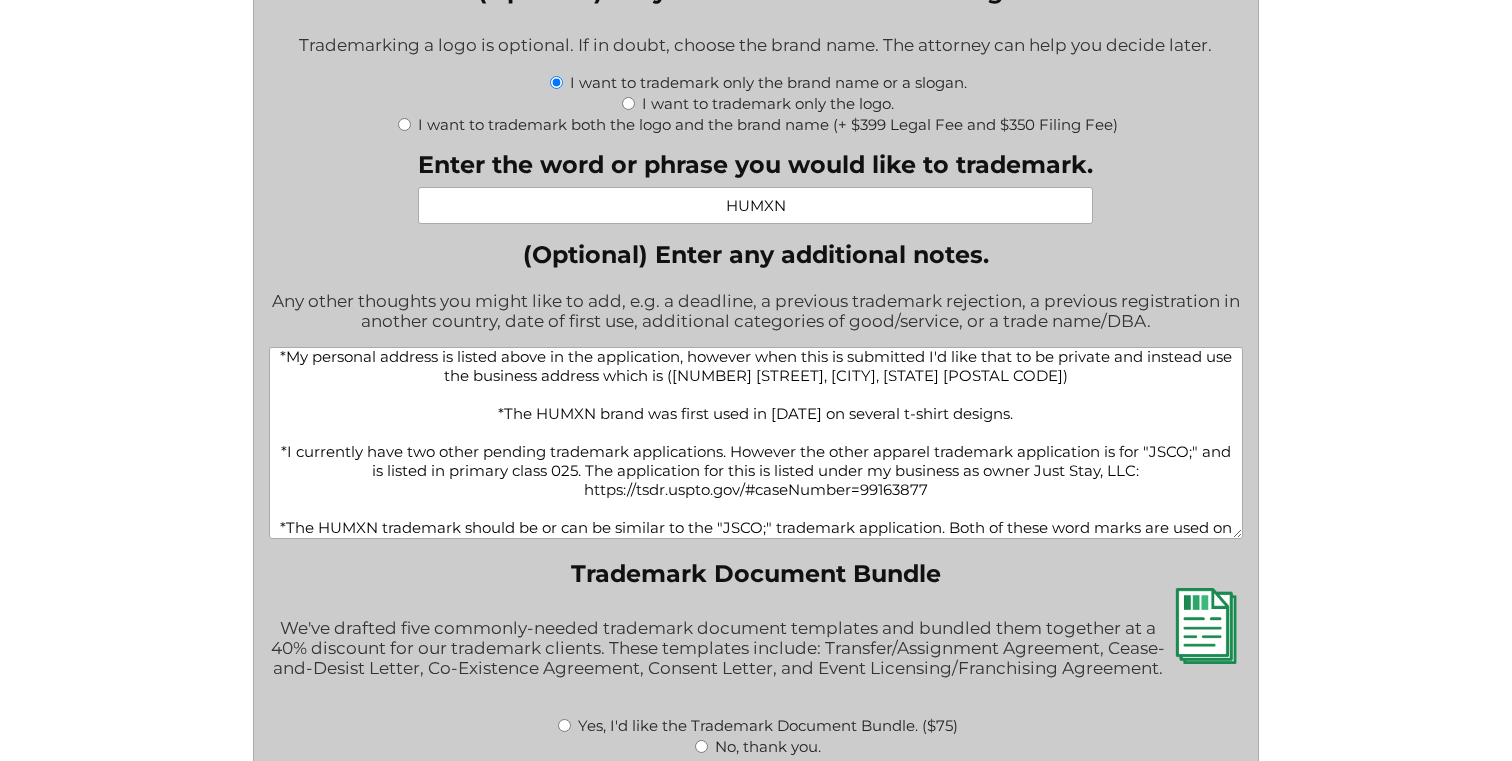 scroll, scrollTop: 28, scrollLeft: 0, axis: vertical 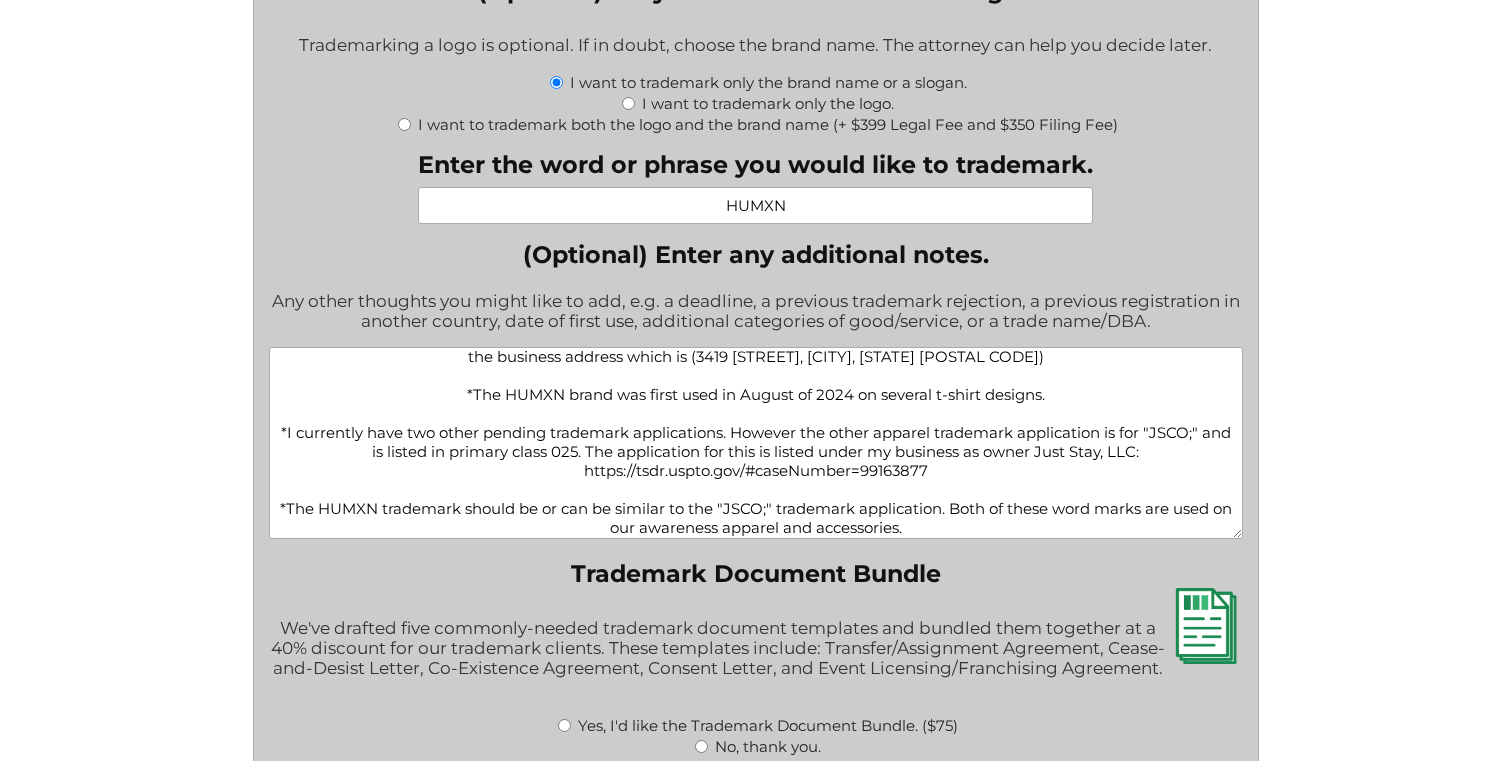 click on "Any other thoughts you might like to add, e.g. a deadline, a previous trademark rejection, a previous registration in another country, date of first use, additional categories of good/service, or a trade name/DBA." at bounding box center (756, 312) 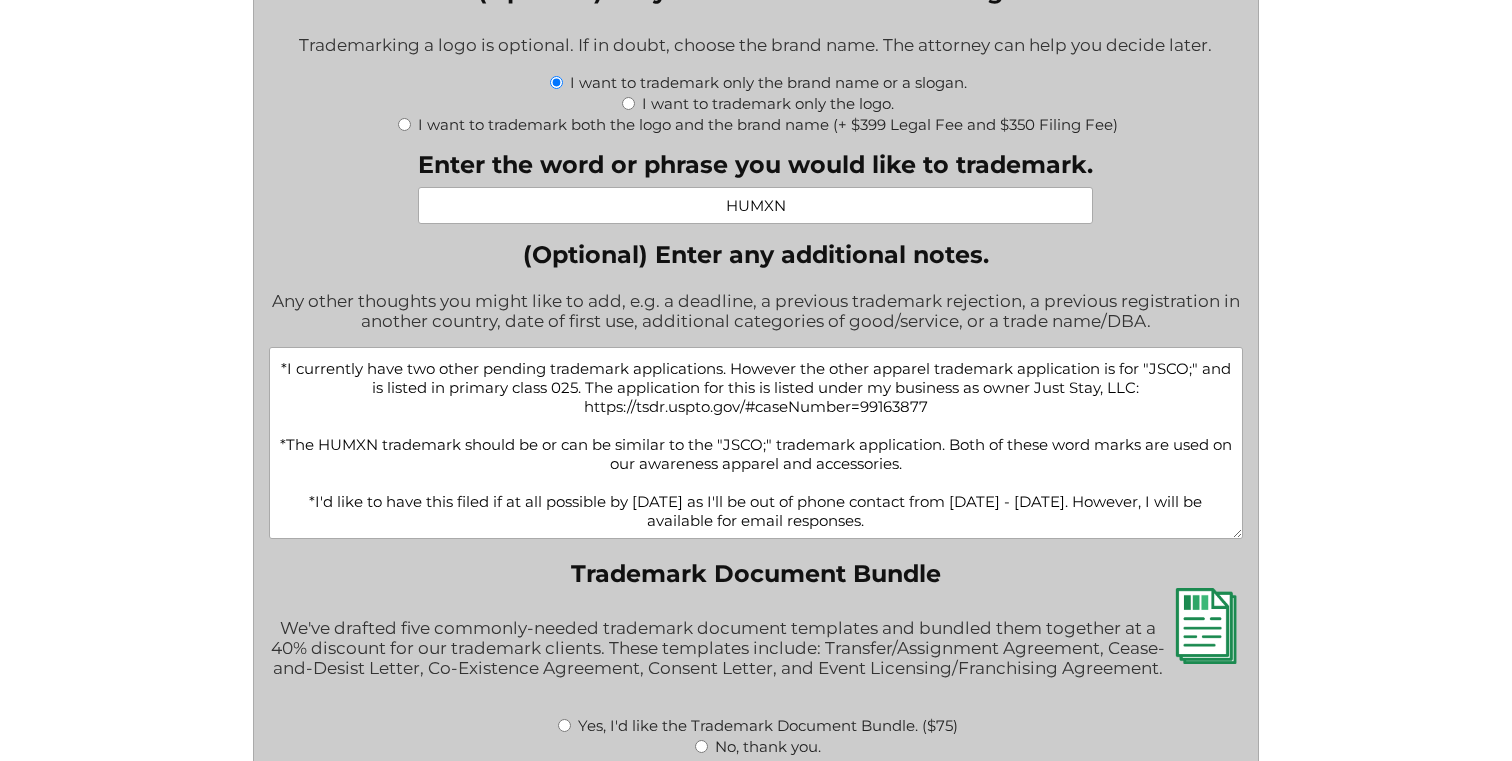scroll, scrollTop: 92, scrollLeft: 0, axis: vertical 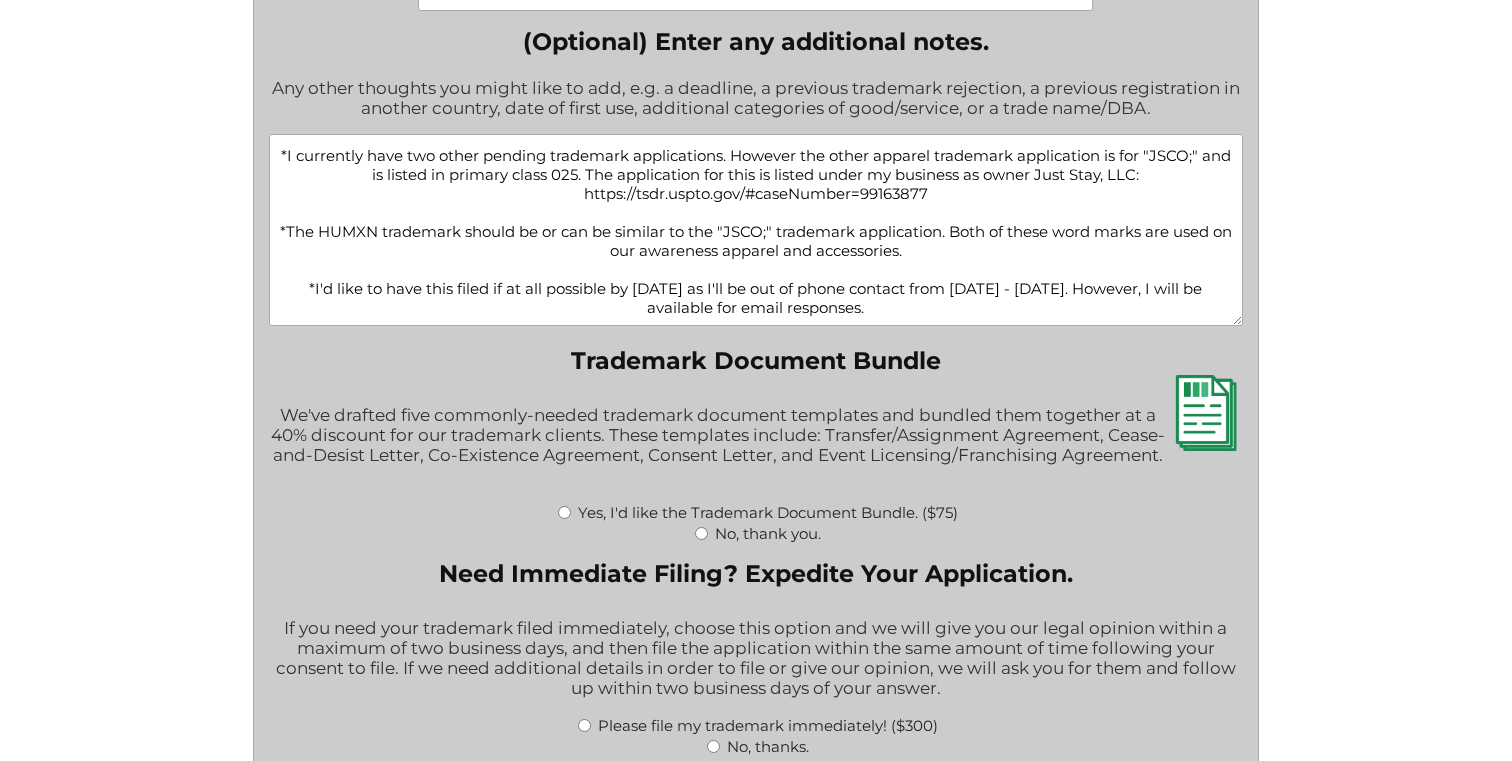 type on "*My personal address is listed above in the application, however when this is submitted I'd like that to be private and instead use the business address which is ([NUMBER] [STREET], [CITY], [STATE] [POSTAL CODE])
*The HUMXN brand was first used in August of [DATE] on several t-shirt designs.
*I currently have two other pending trademark applications. However the other apparel trademark application is for "JSCO;" and is listed in primary class 025. The application for this is listed under my business as owner Just Stay, LLC: https://tsdr.uspto.gov/#caseNumber=99163877
*The HUMXN trademark should be or can be similar to the "JSCO;" trademark application. Both of these word marks are used on our awareness apparel and accessories.
*I'd like to have this filed if at all possible by [DATE] as I'll be out of phone contact from [DATE] - [DATE]. However, I will be available for email responses." 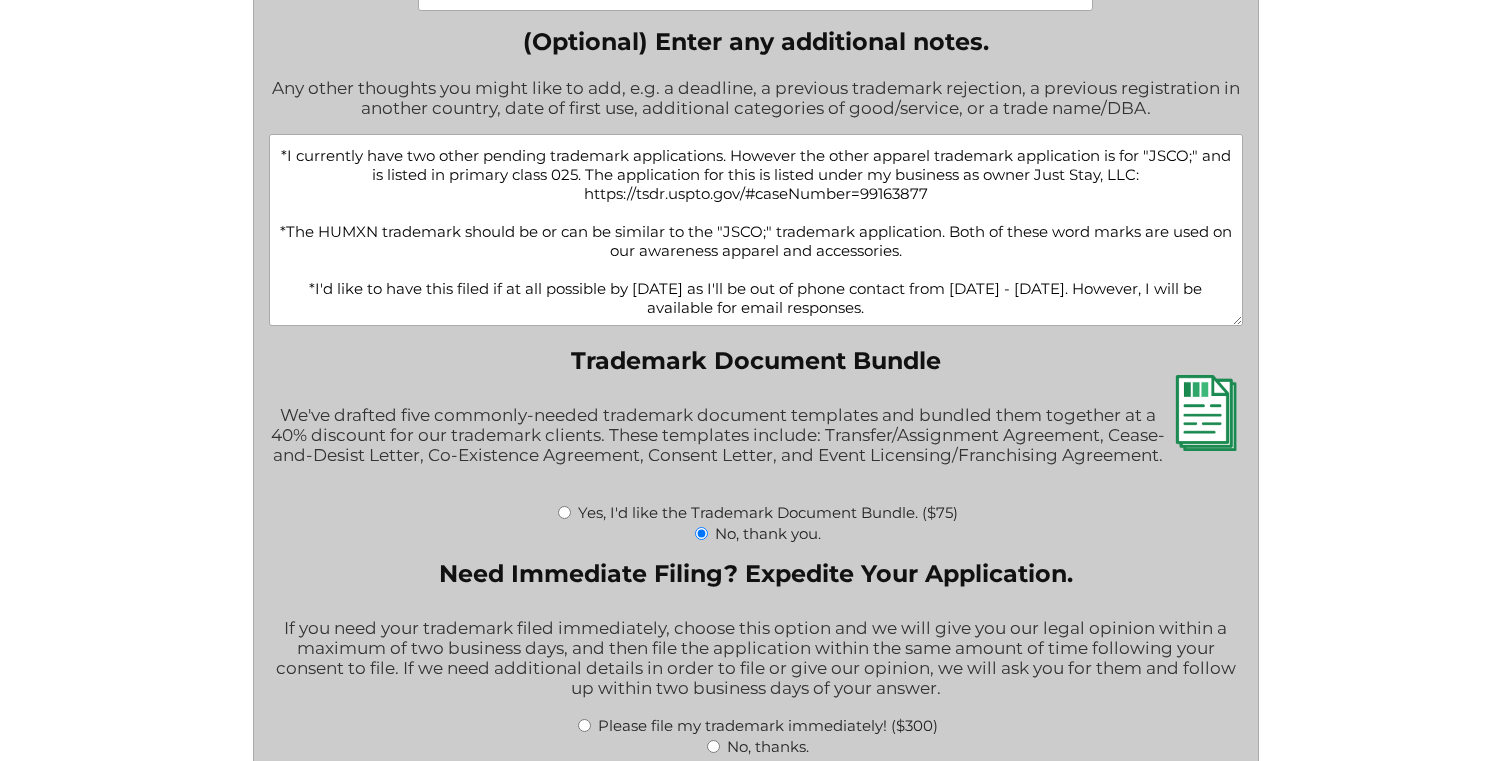 click on "Yes, I'd like the Trademark Document Bundle. ($75)" at bounding box center (756, 511) 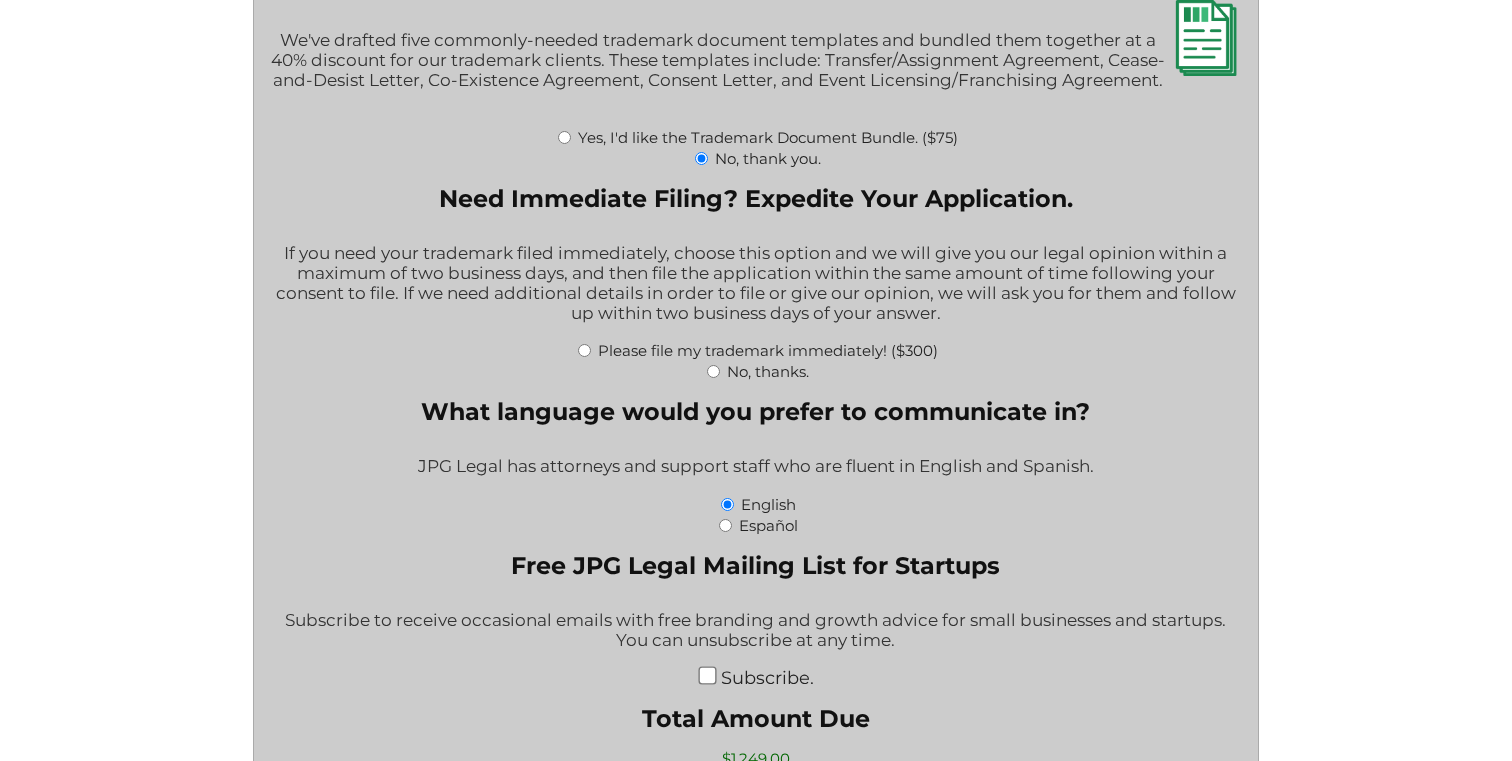 scroll, scrollTop: 3045, scrollLeft: 0, axis: vertical 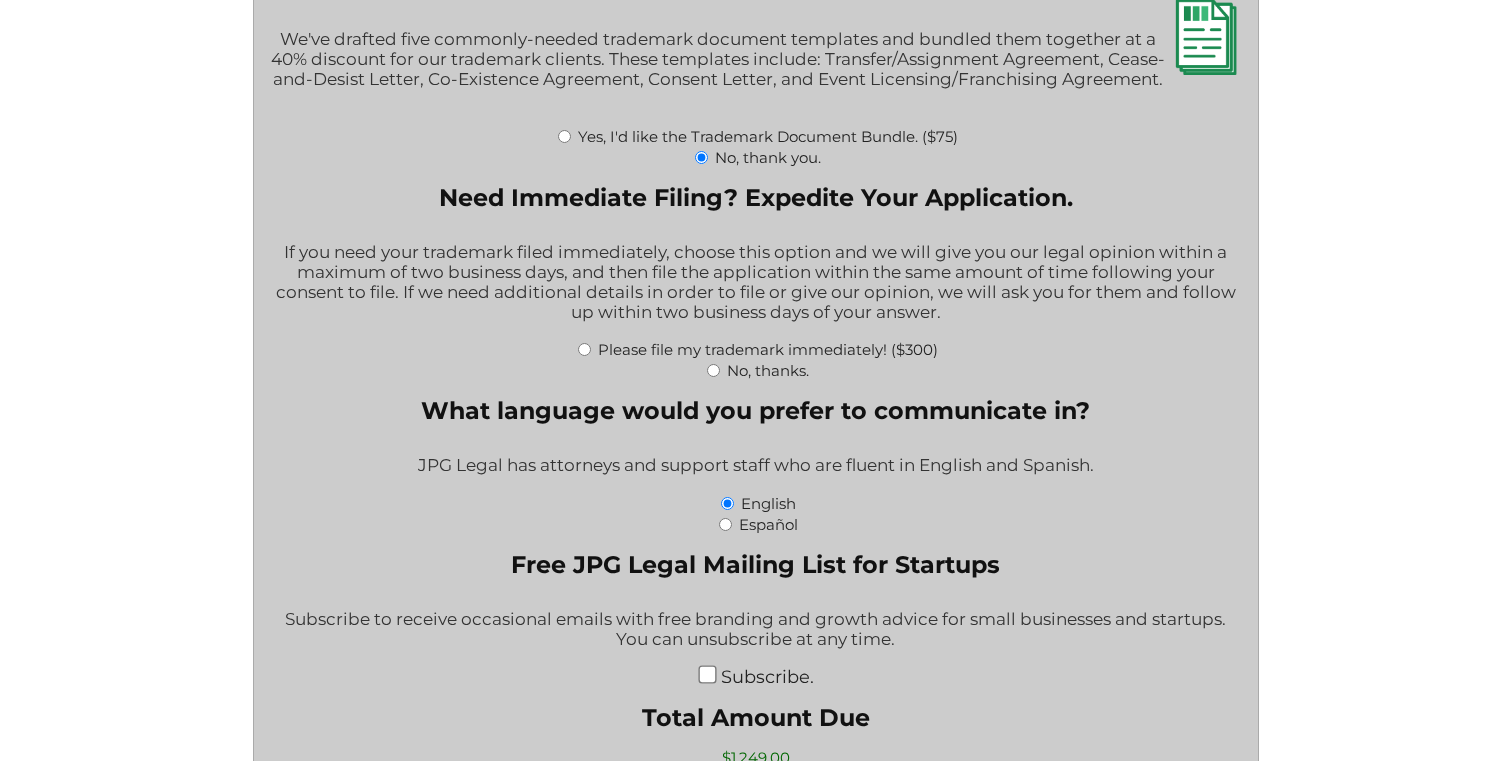 click on "No, thanks." at bounding box center [713, 370] 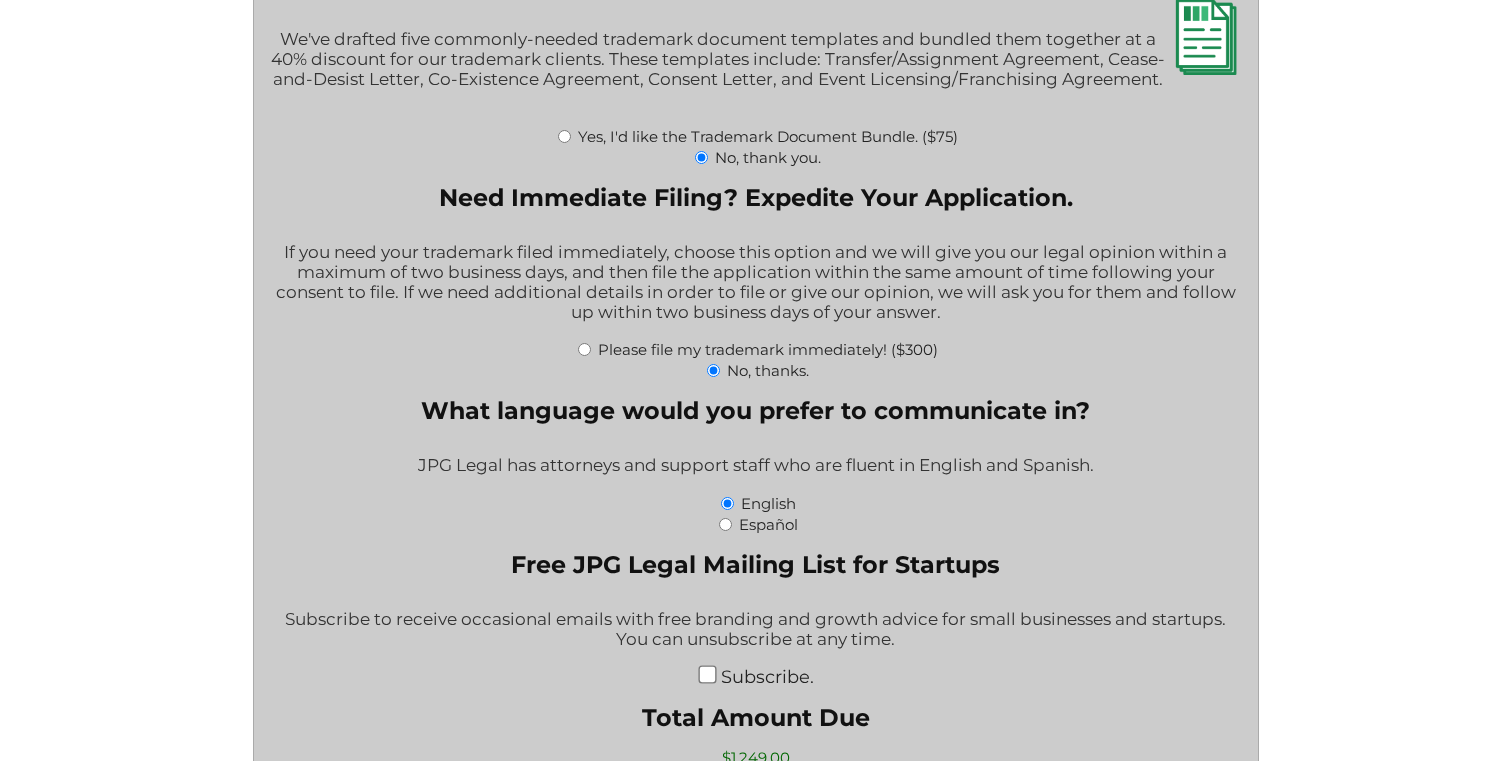 click on "Please file my trademark immediately! ($300)" at bounding box center [584, 349] 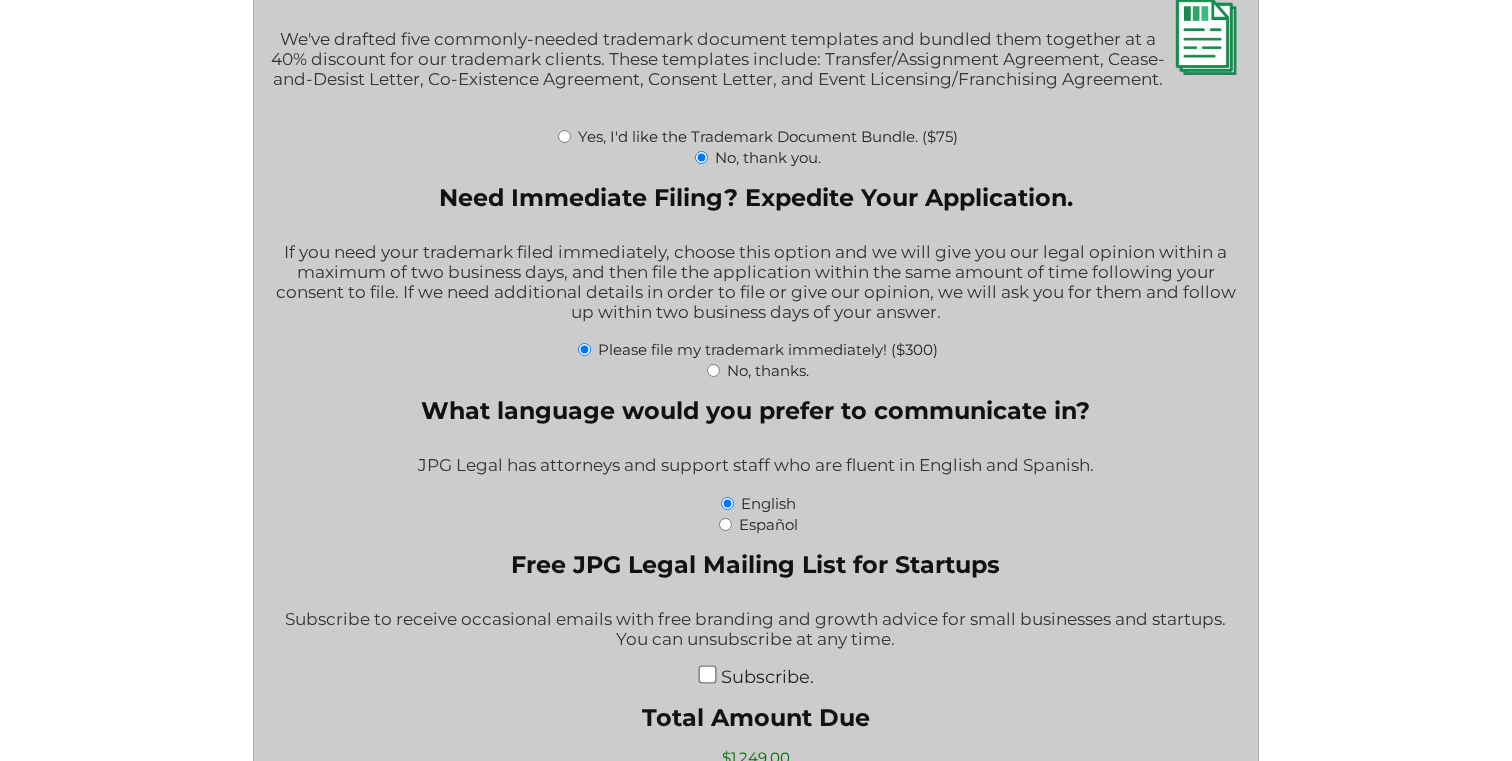type on "$1,549.00" 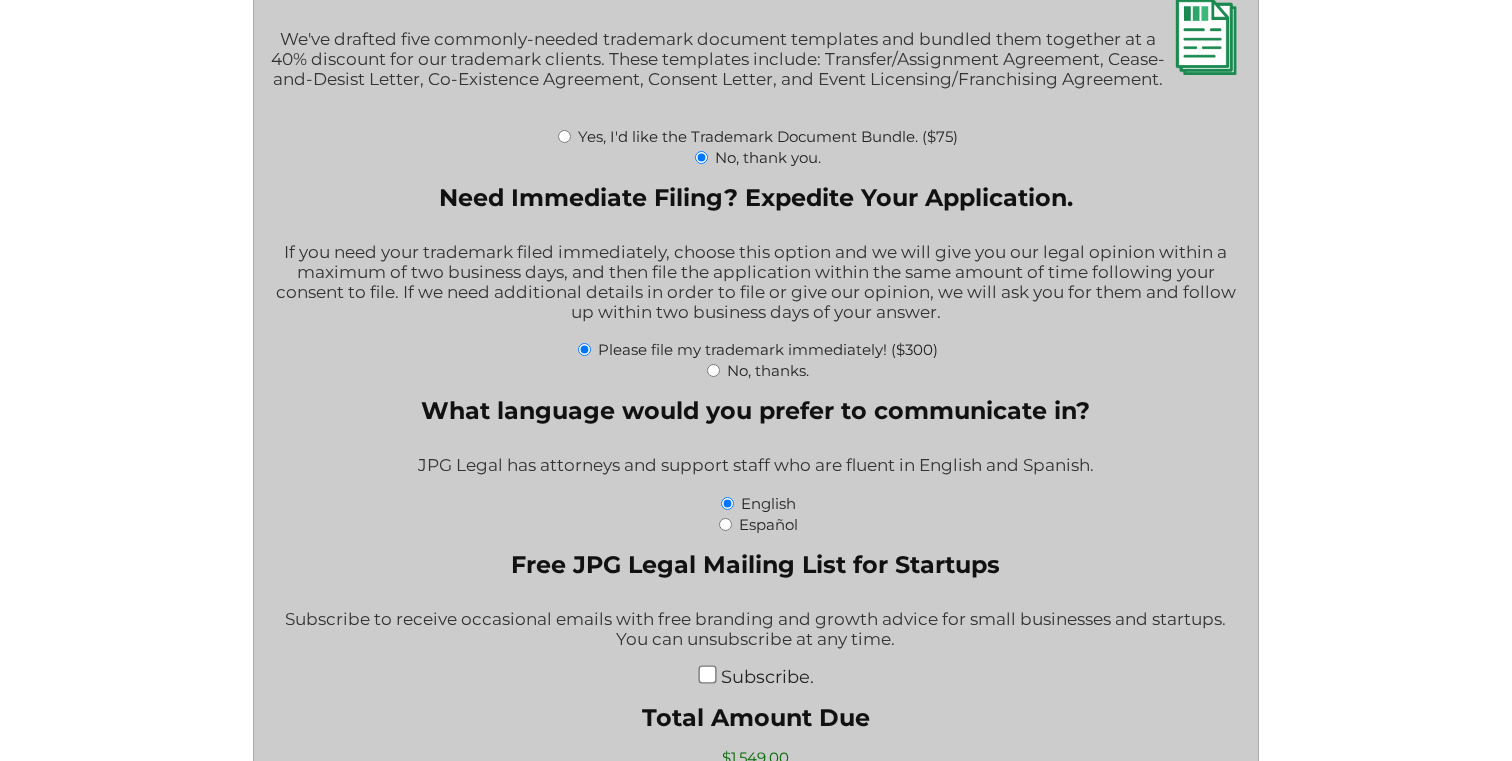 click on "No, thanks." at bounding box center [713, 370] 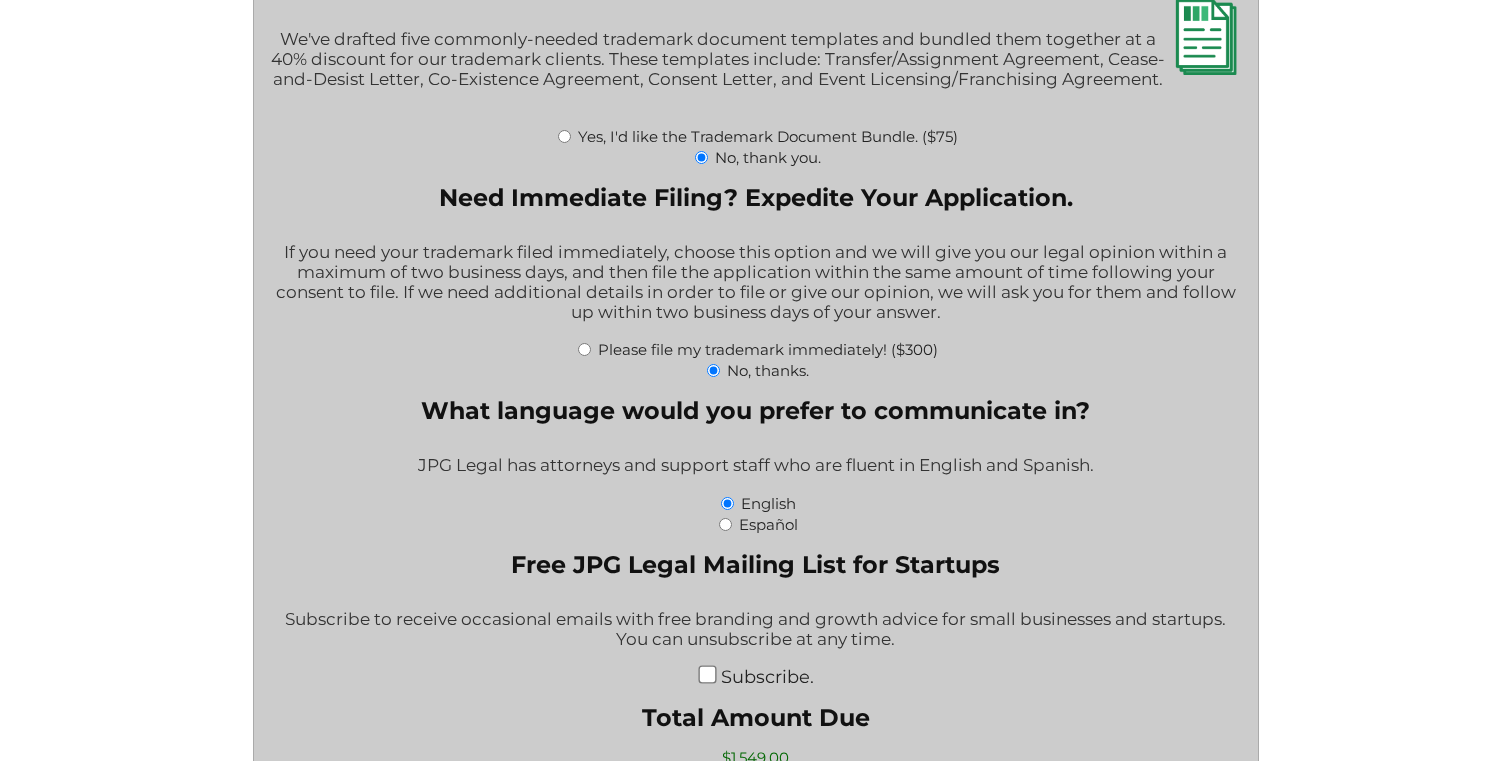 type on "$1,249.00" 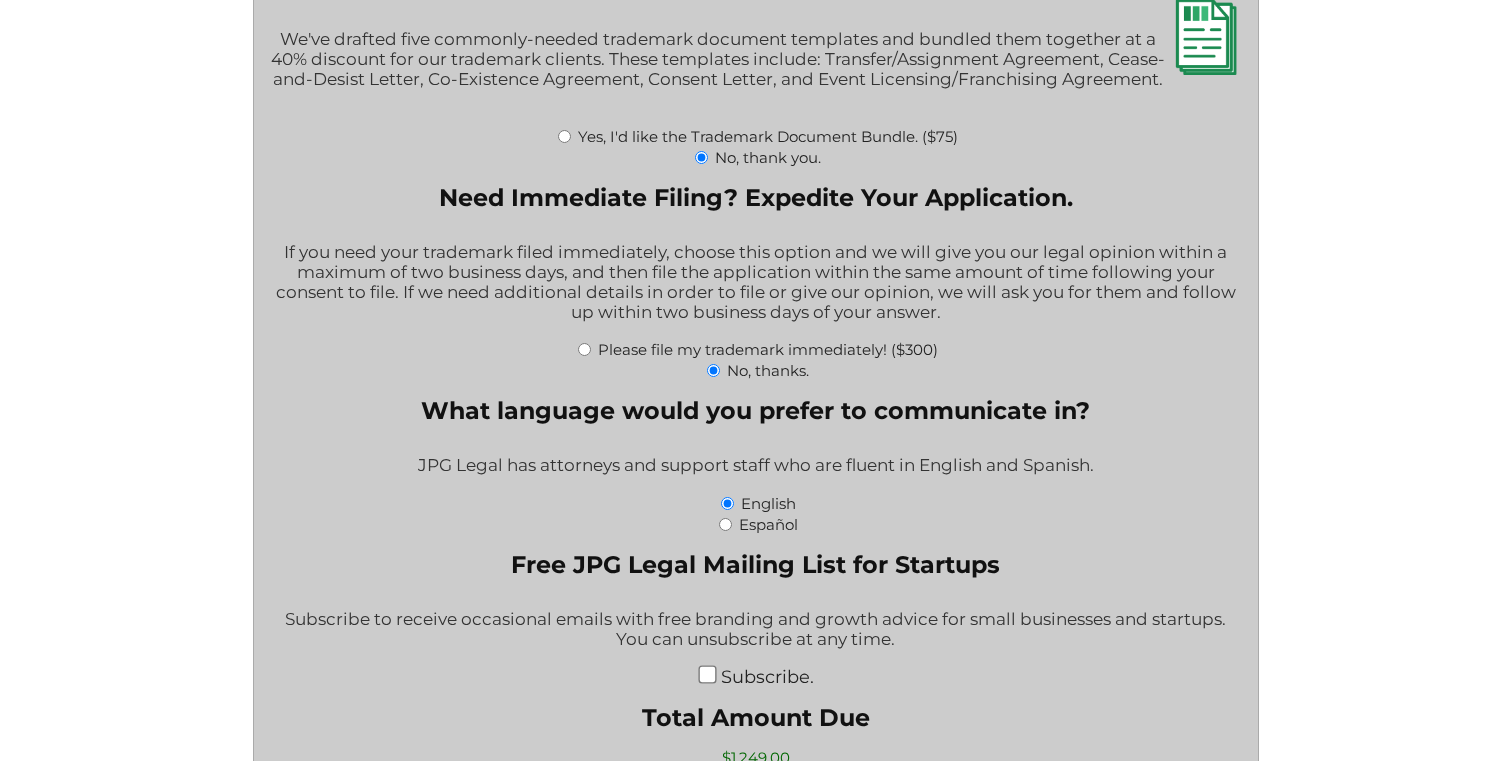 click on "What goods or services do you want the trademark for? Try to be specific if you can. "Tents and sleeping bags" is better than "outdoors equipment." Awareness Tops as clothing; Headwear; Neckwear; Wristbands as clothing. Is your product or service available to U.S. customers yet? If your product or service is not available to the U.S. yet, please put "No." Pre-sale products and Kickstarter campaigns should put "No." If the product is available, but not in association with your proposed trademark, you should put "No."
Yes.
No.
I'm not sure.
Are you filing for your trademark as an individual person(s) or as a business entity?
Filing as one or more individual persons.
Filing as a business entity.
If you haven't formed a business entity yet, but you plan to later, choose "individual person(s)." Enter the name of the person(s) or business entity that owns the brand." at bounding box center [756, -655] 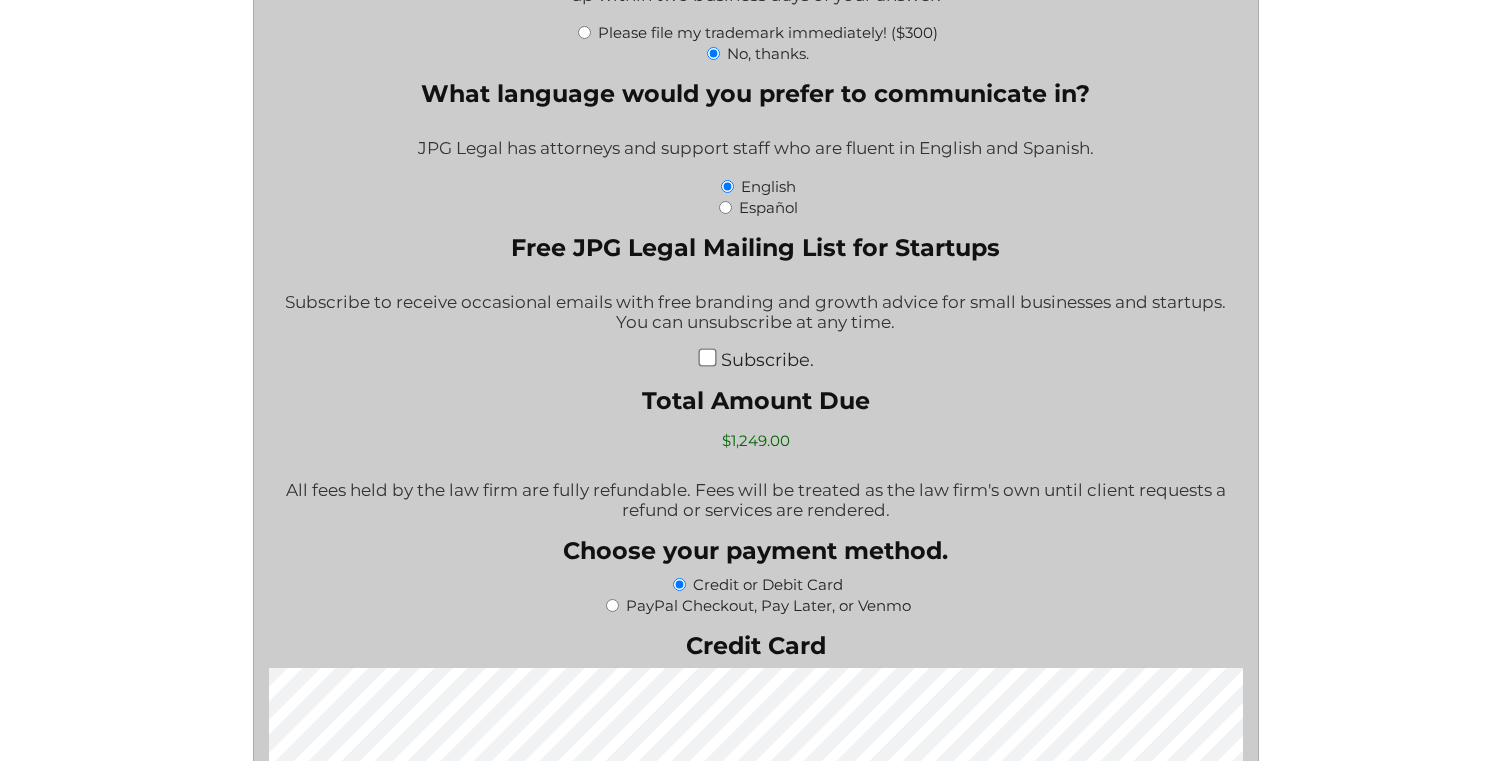 scroll, scrollTop: 3370, scrollLeft: 0, axis: vertical 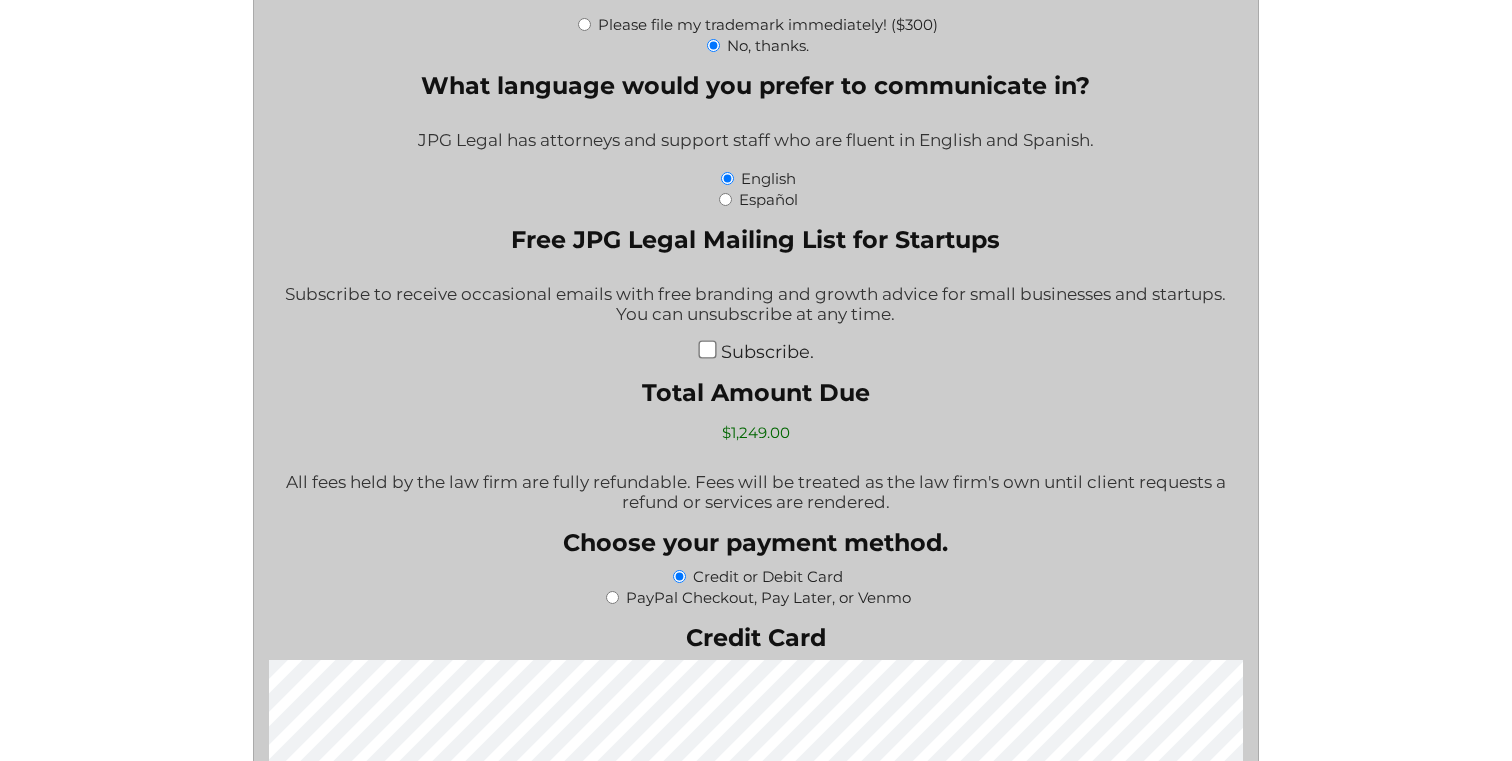 click on "All fees held by the law firm are fully refundable. Fees will be treated as the law firm's own until client requests a refund or services are rendered." at bounding box center (756, 492) 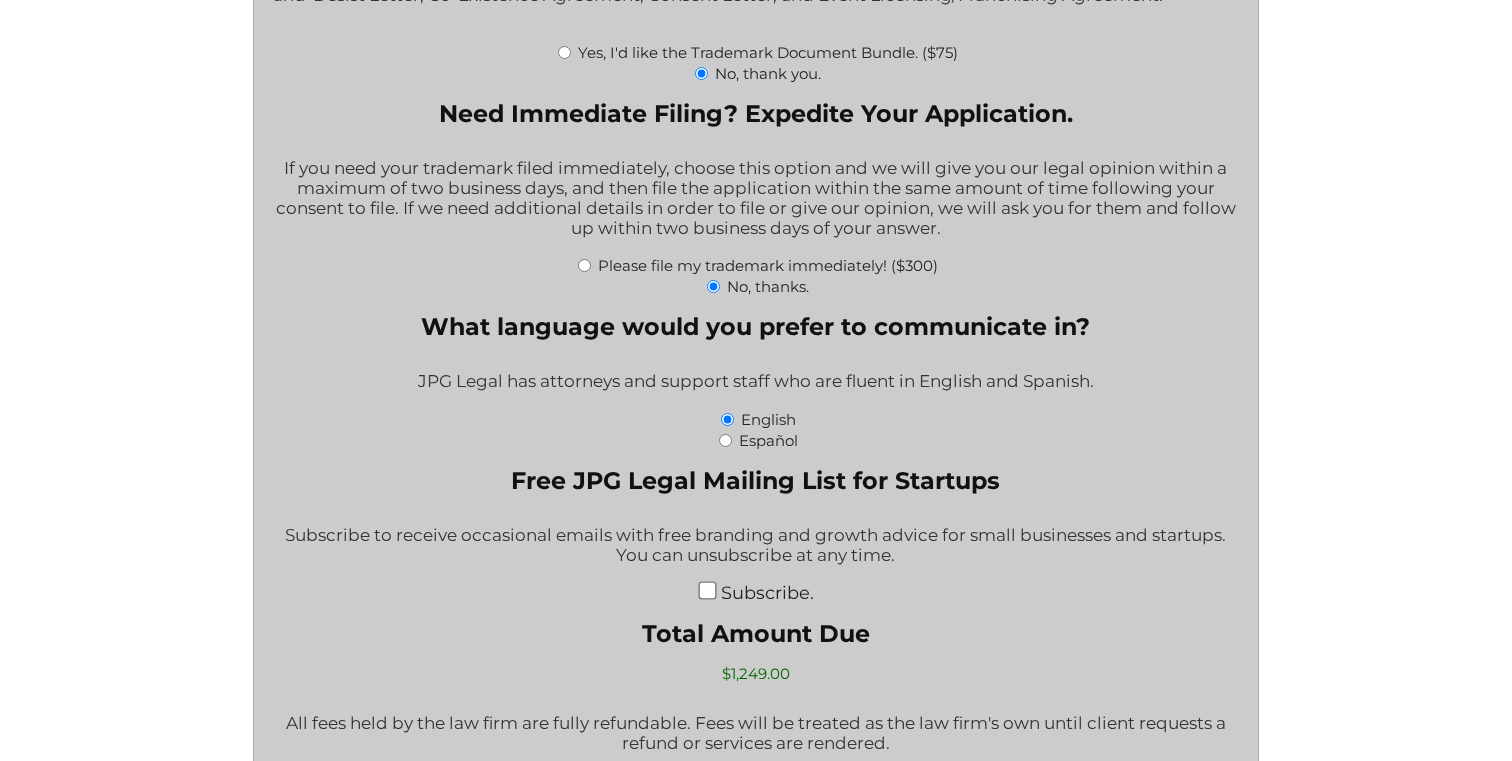 scroll, scrollTop: 3193, scrollLeft: 0, axis: vertical 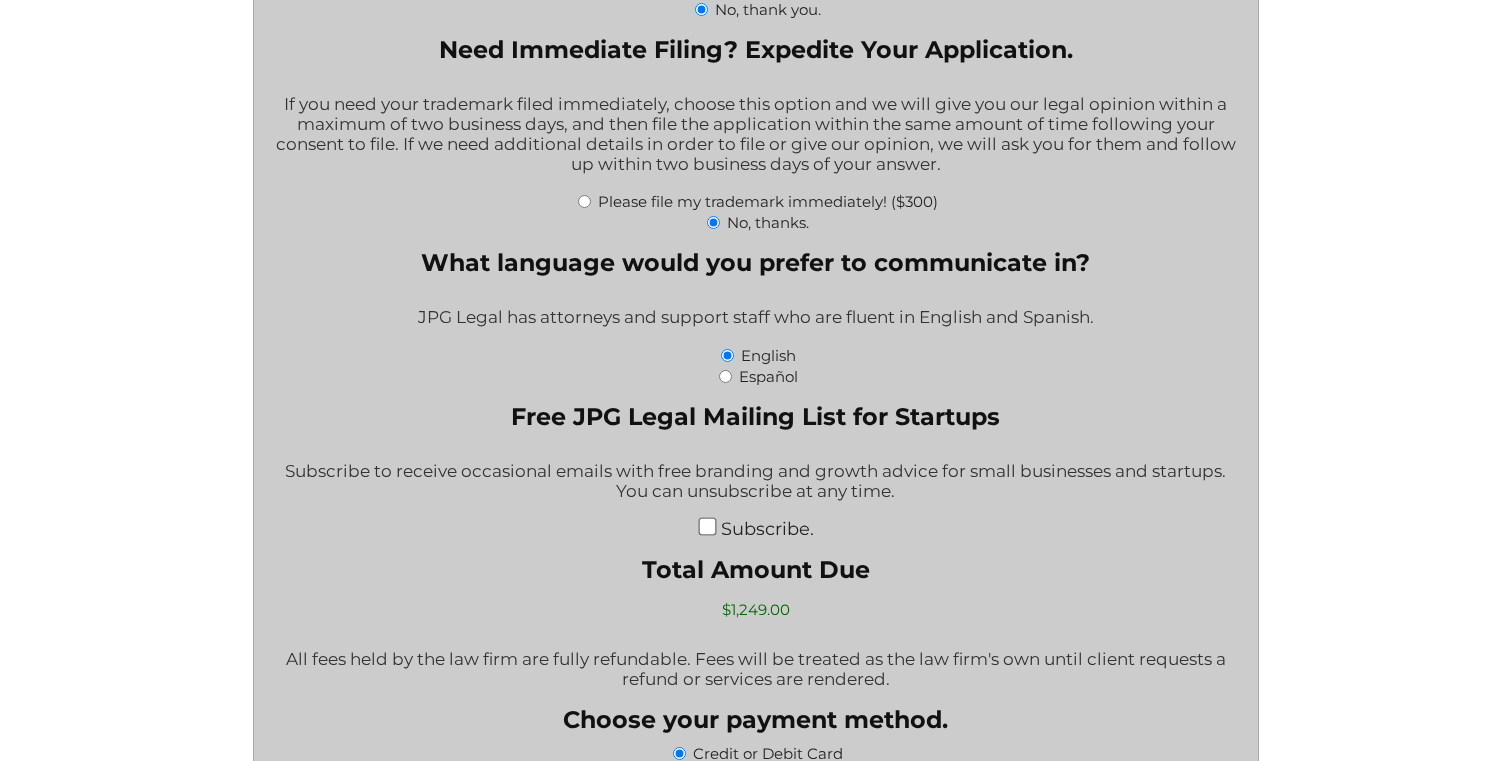 click on "Please file my trademark immediately! ($300)" at bounding box center [584, 201] 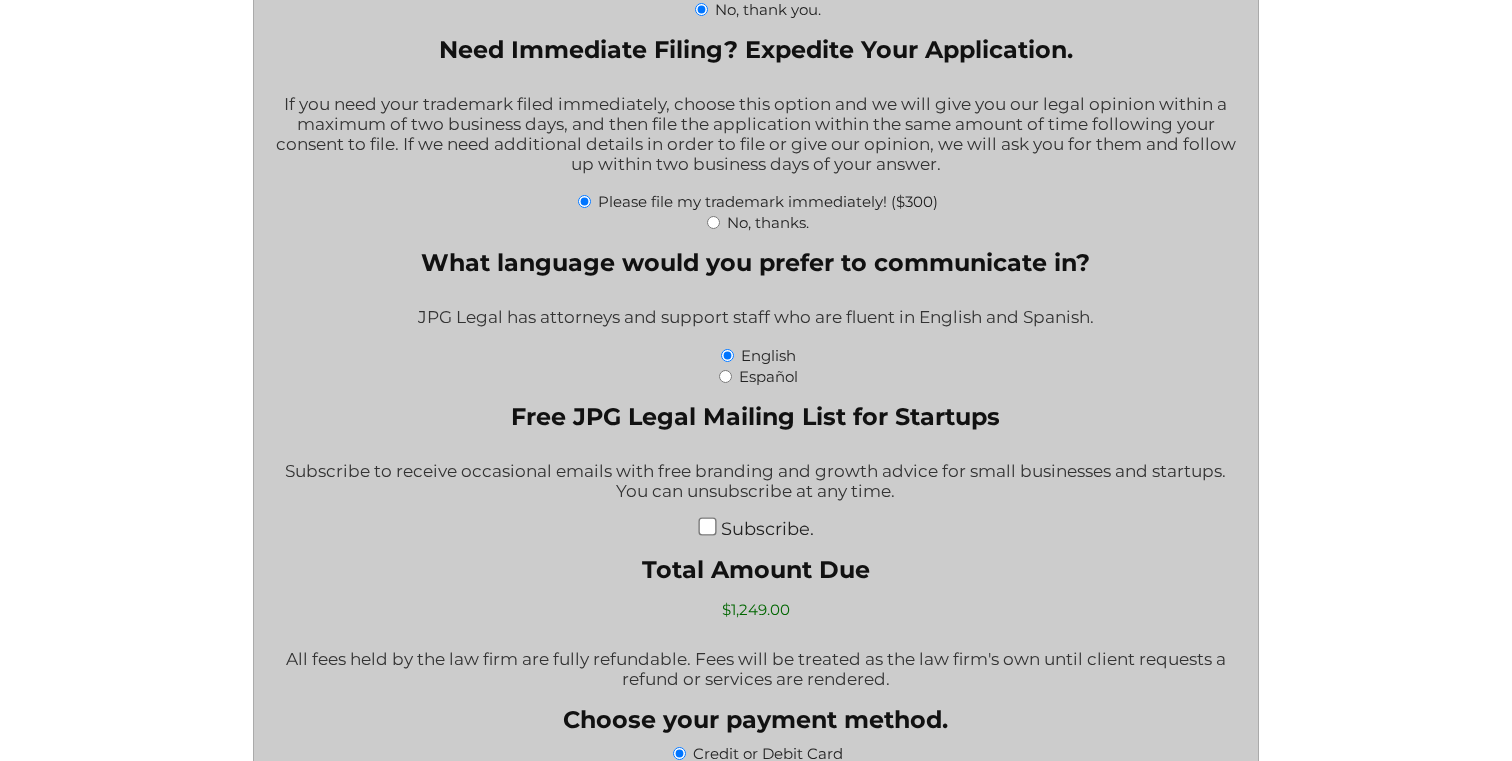 type on "$1,549.00" 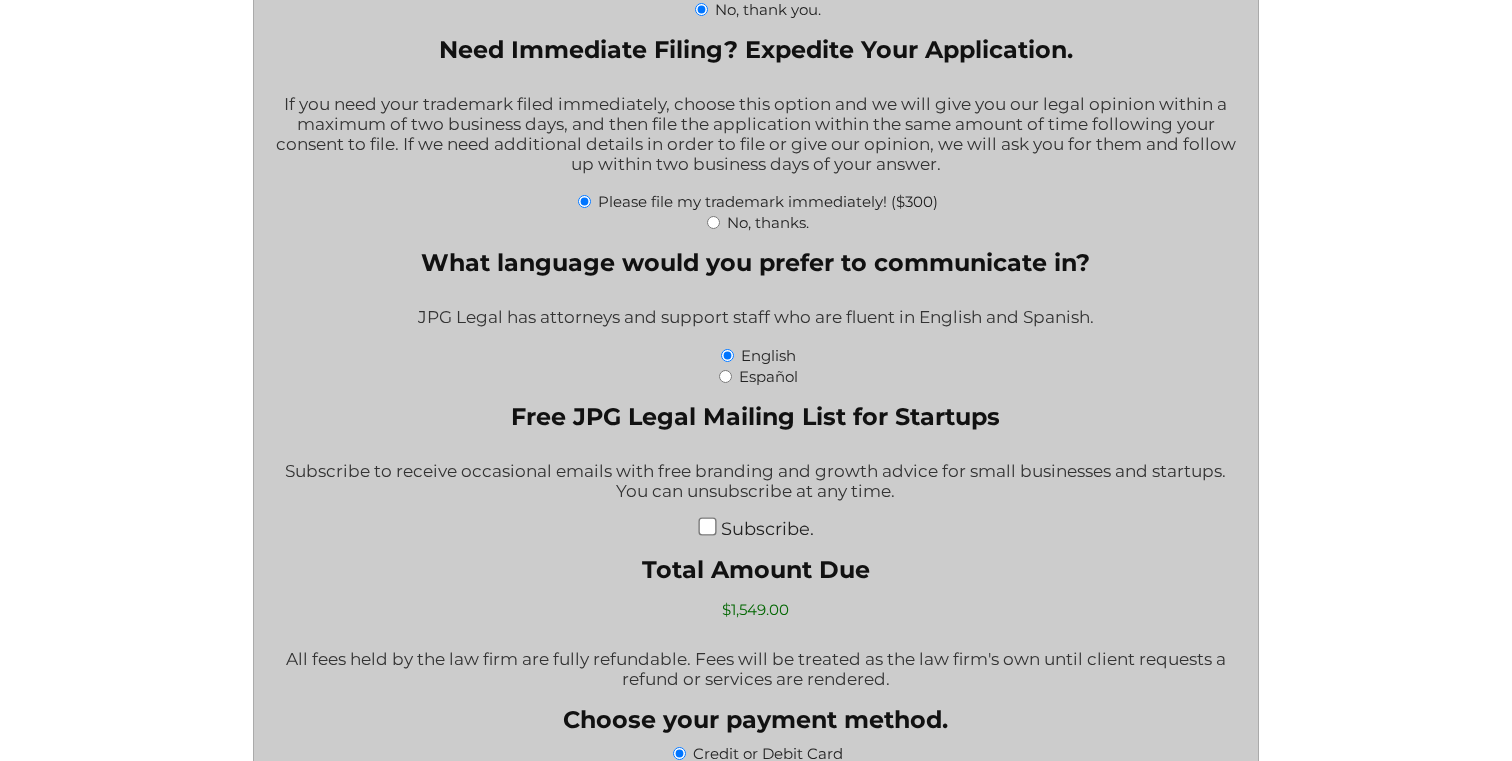 click on "No, thanks." at bounding box center [713, 222] 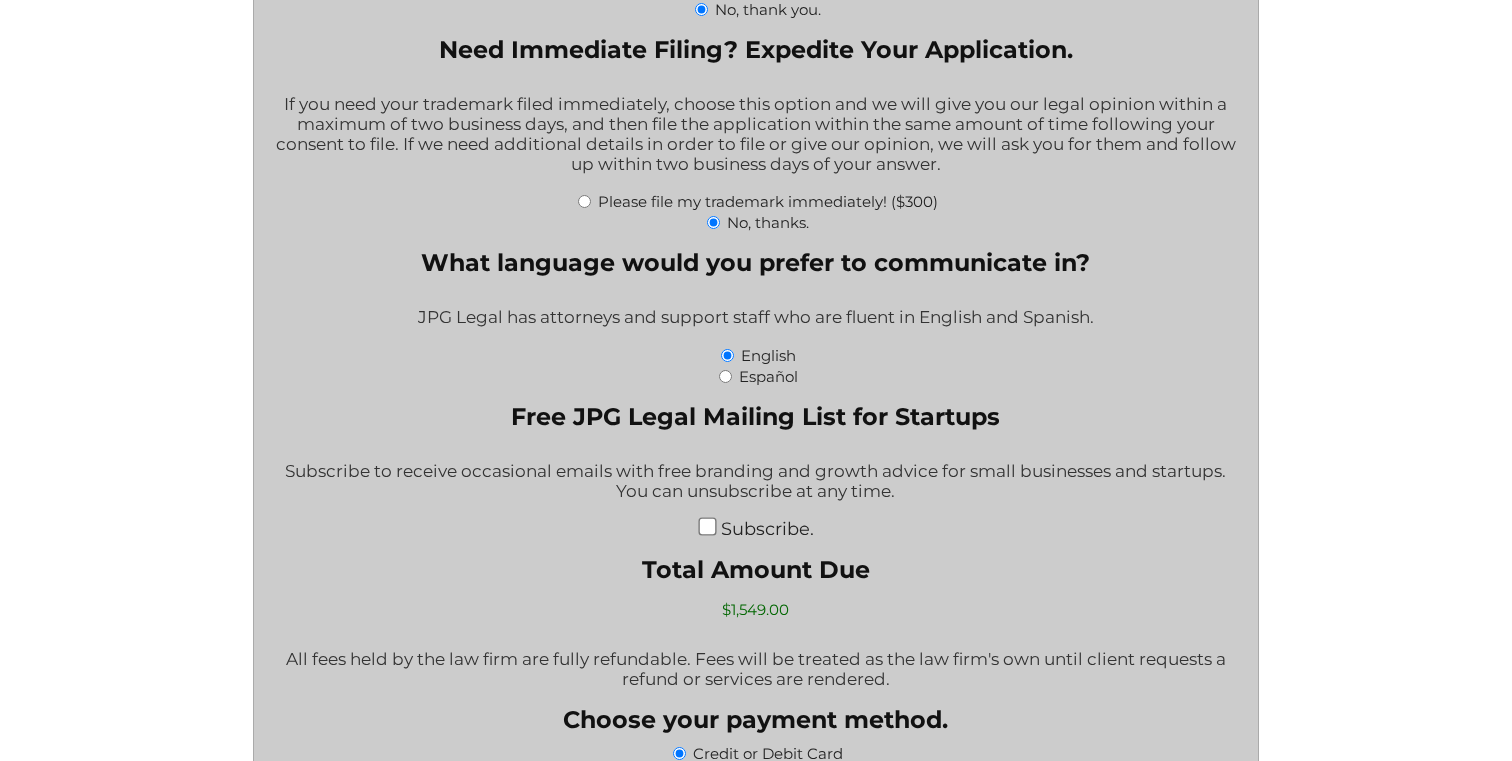 type on "$1,249.00" 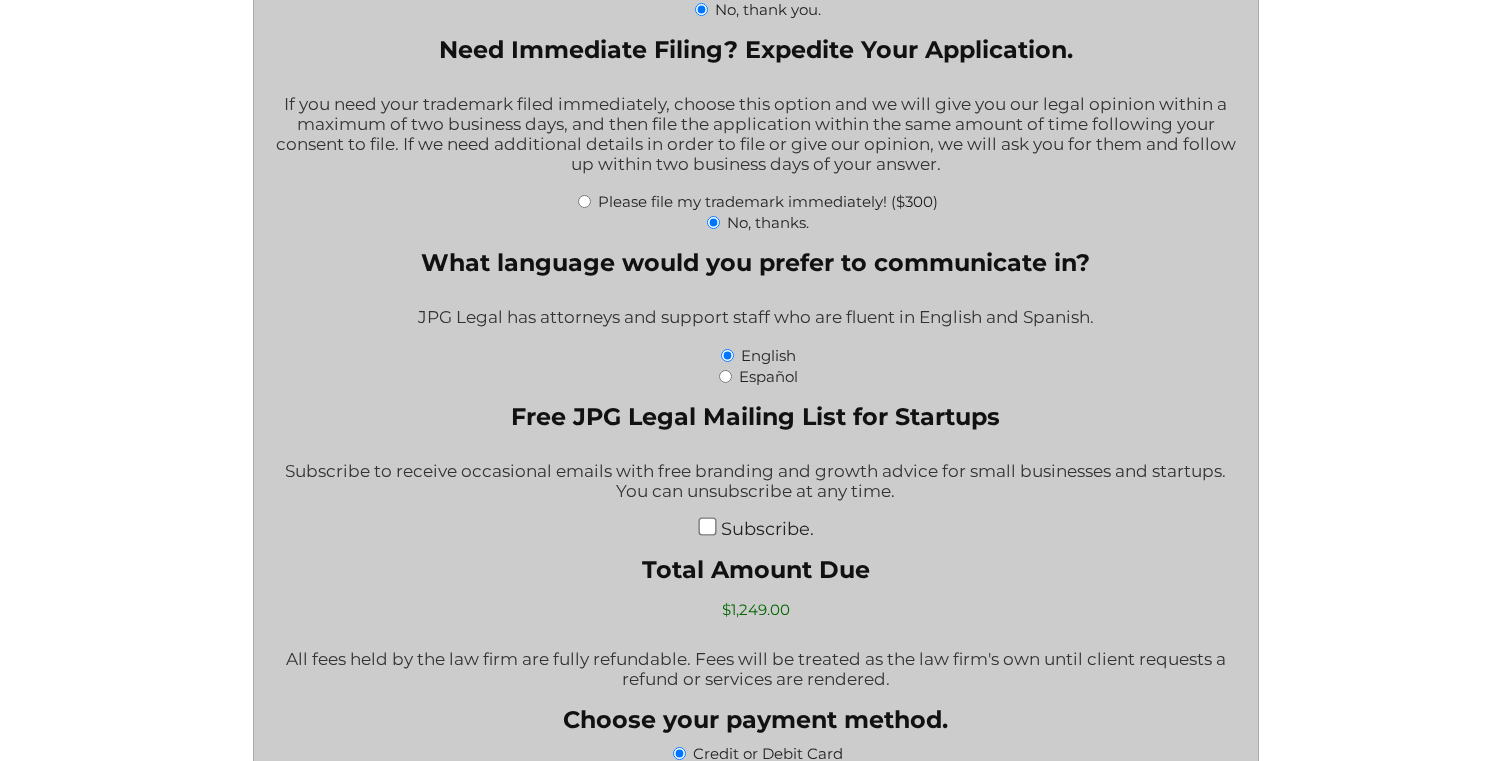 click on "Español" at bounding box center [756, 375] 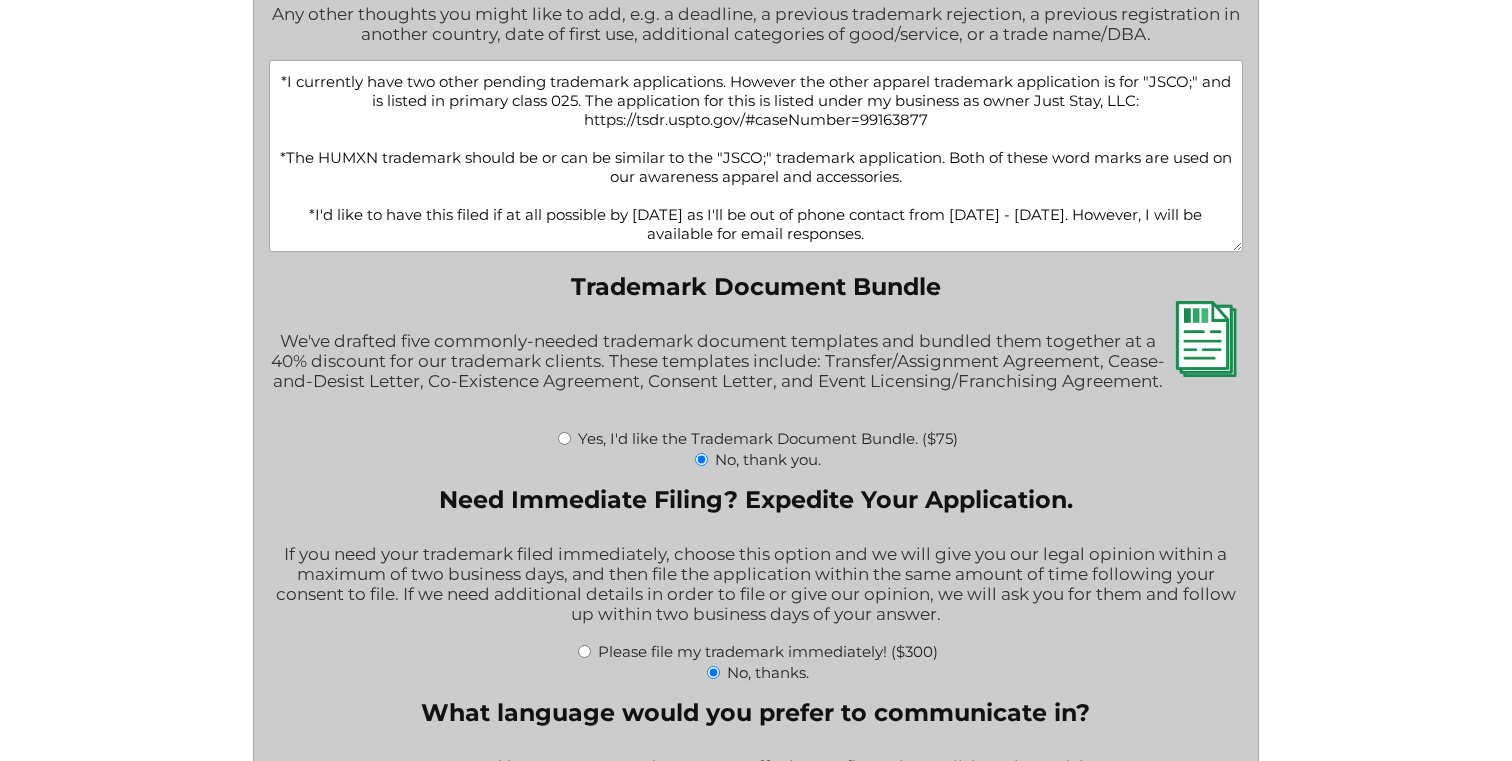 scroll, scrollTop: 2725, scrollLeft: 0, axis: vertical 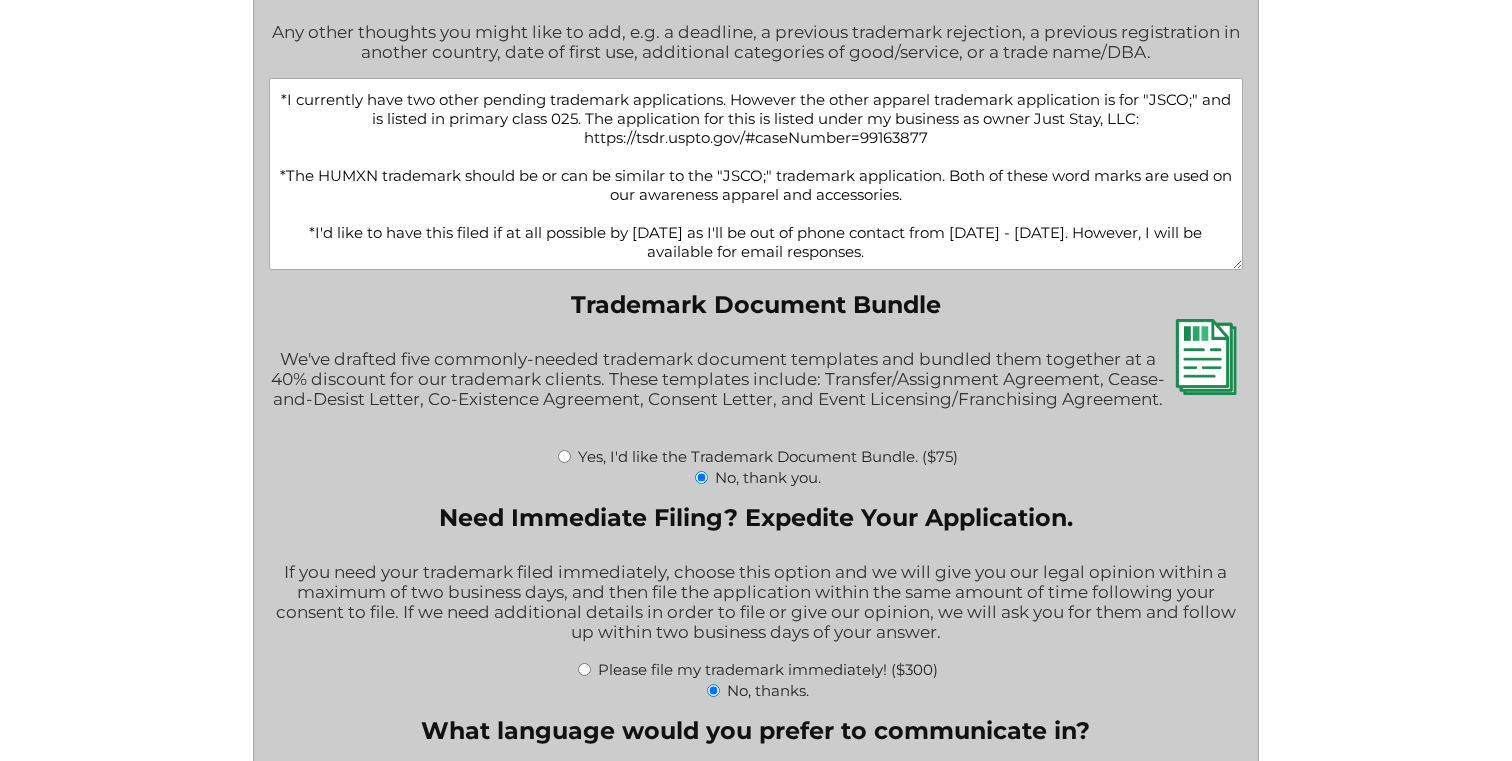 click on "*My personal address is listed above in the application, however when this is submitted I'd like that to be private and instead use the business address which is ([NUMBER] [STREET], [CITY], [STATE] [POSTAL CODE])
*The HUMXN brand was first used in August of [DATE] on several t-shirt designs.
*I currently have two other pending trademark applications. However the other apparel trademark application is for "JSCO;" and is listed in primary class 025. The application for this is listed under my business as owner Just Stay, LLC: https://tsdr.uspto.gov/#caseNumber=99163877
*The HUMXN trademark should be or can be similar to the "JSCO;" trademark application. Both of these word marks are used on our awareness apparel and accessories.
*I'd like to have this filed if at all possible by [DATE] as I'll be out of phone contact from [DATE] - [DATE]. However, I will be available for email responses." at bounding box center [756, 174] 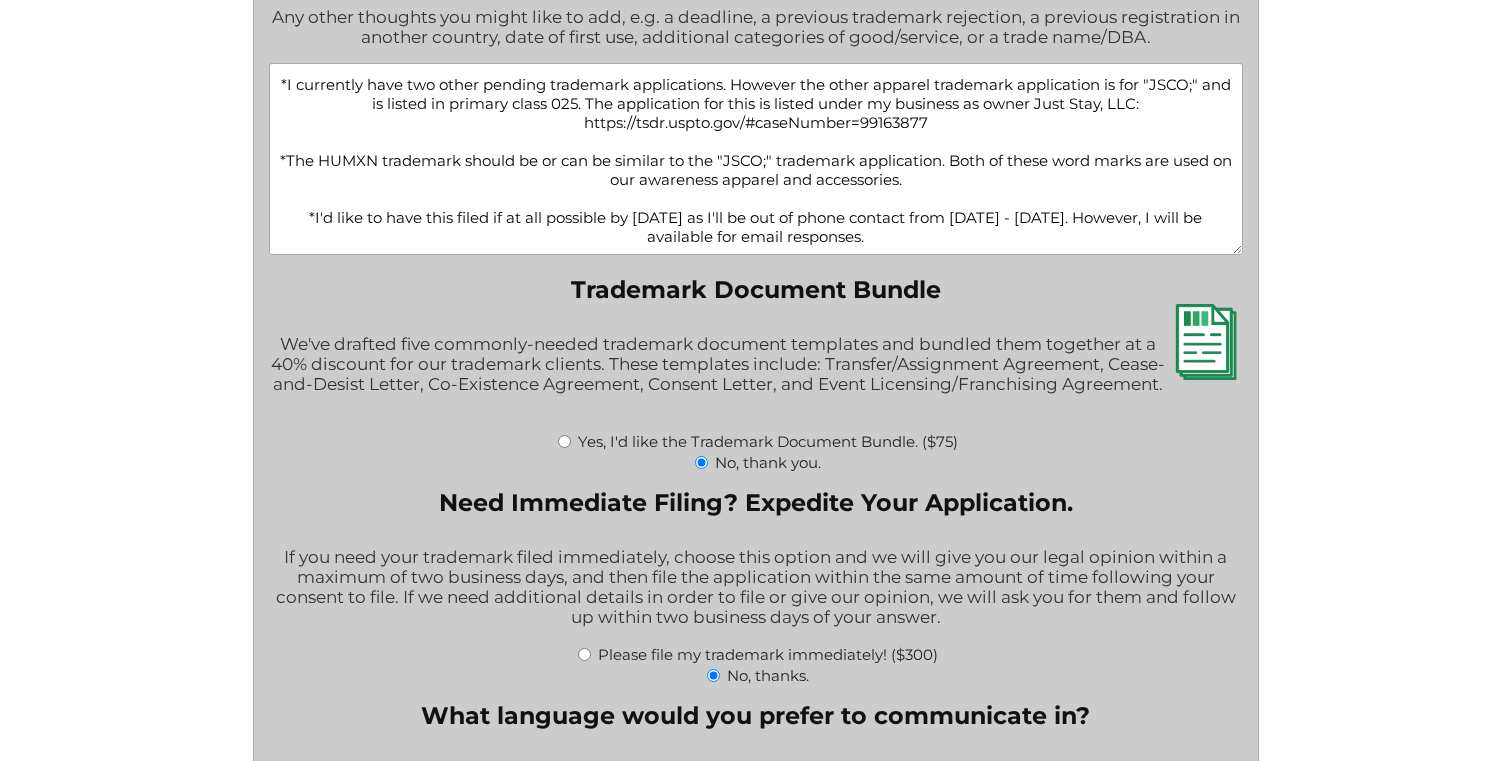 scroll, scrollTop: 2633, scrollLeft: 0, axis: vertical 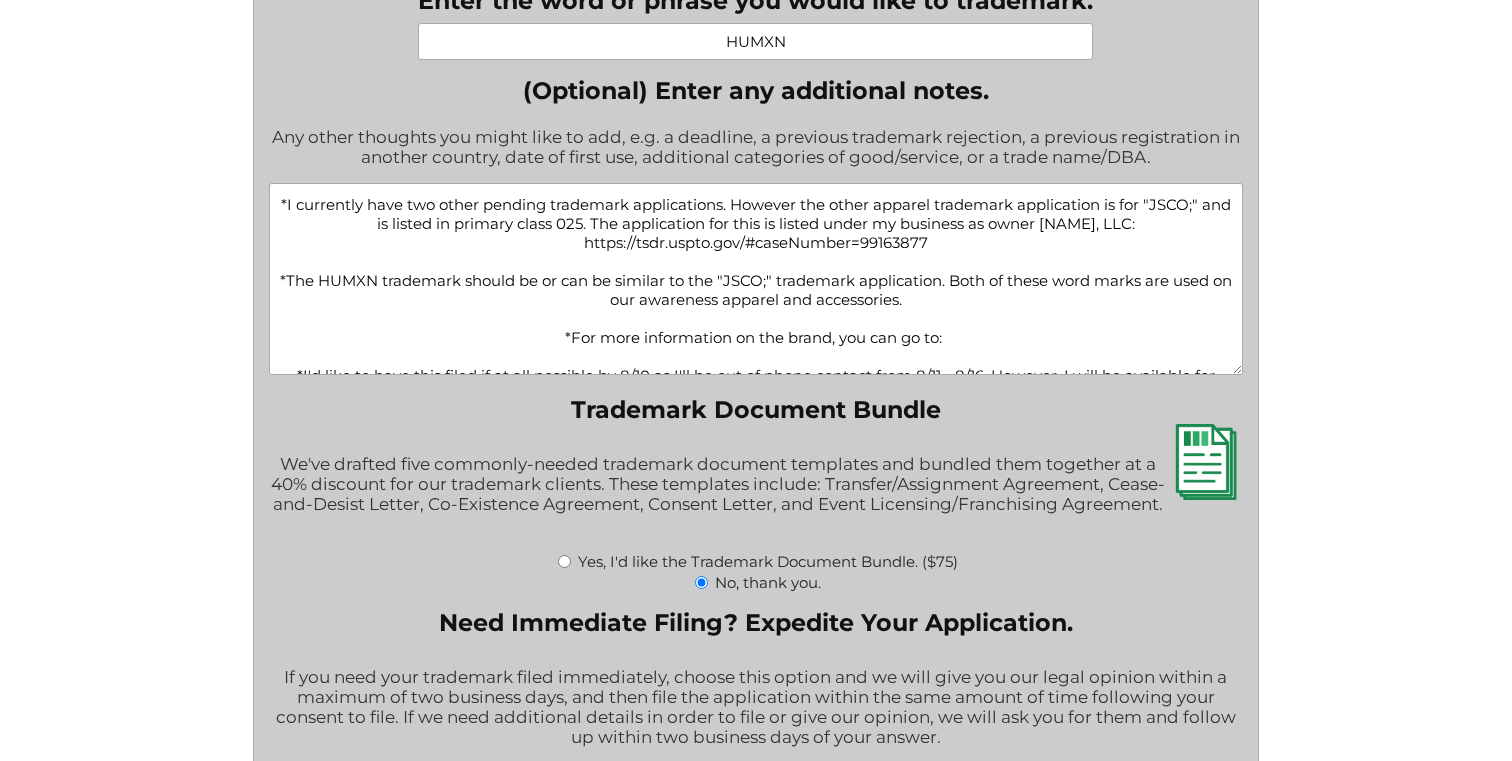 paste on "https://www.juststayco.com/brand/" 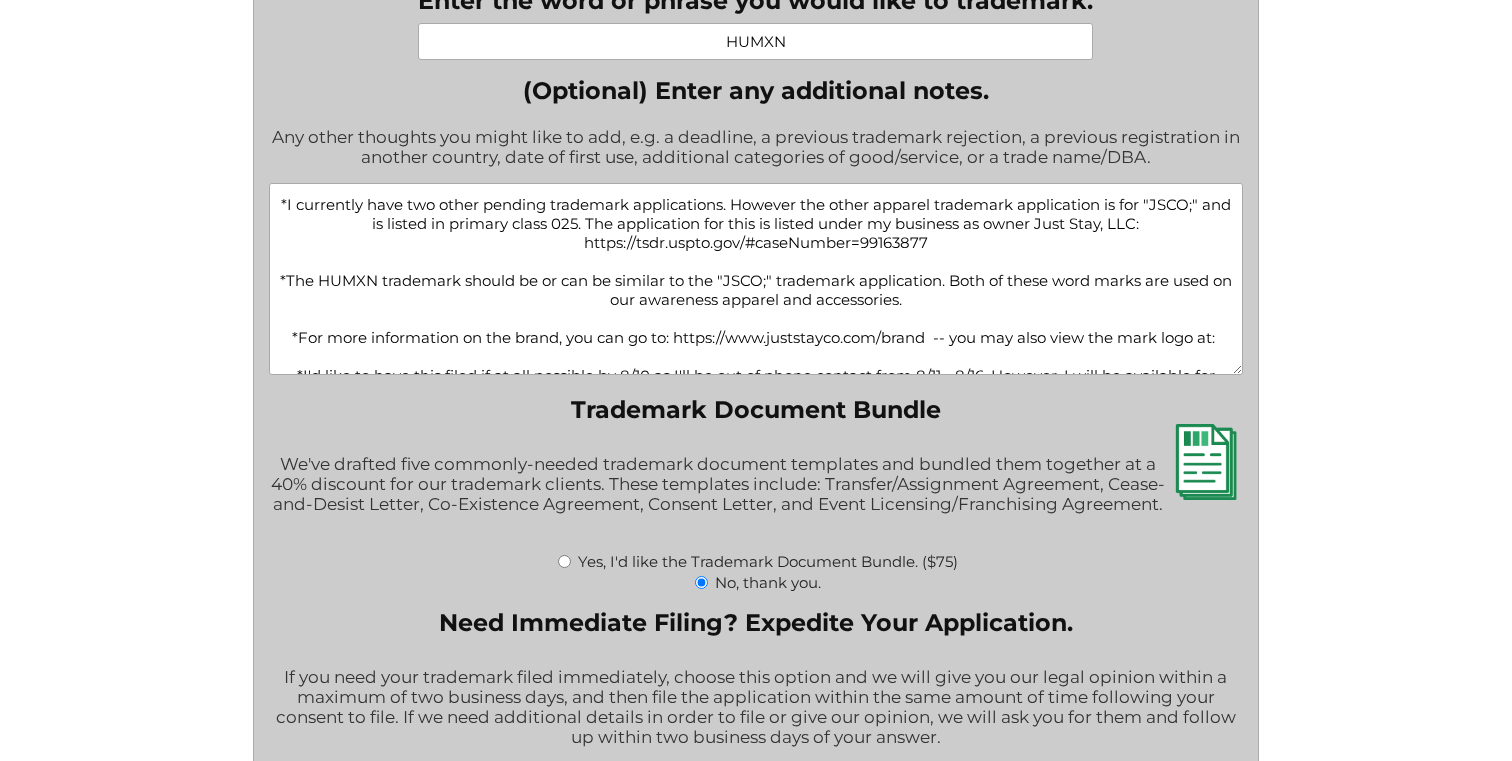 paste on "https://www.juststayco.com/humxn/HumxnLogo.png" 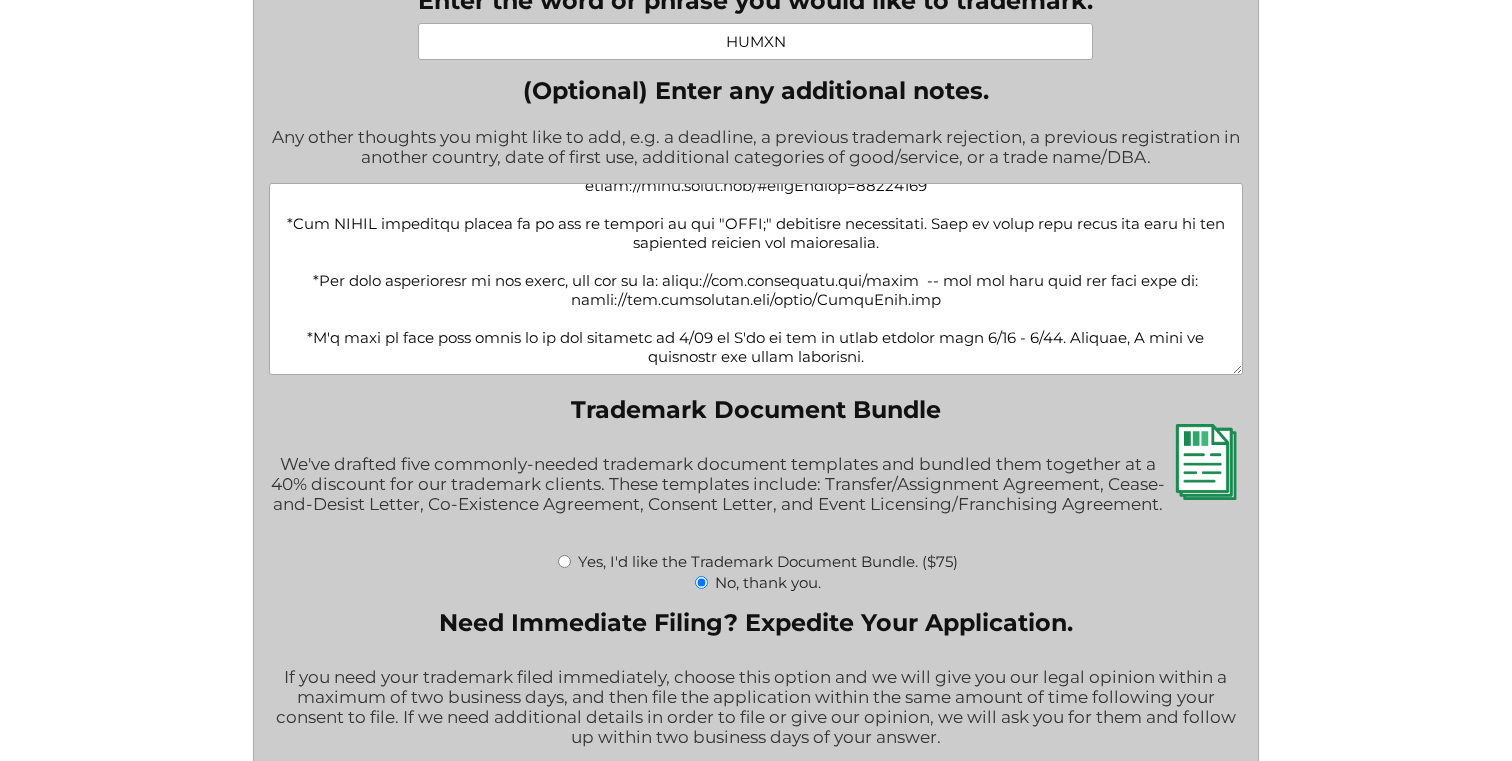 scroll, scrollTop: 149, scrollLeft: 0, axis: vertical 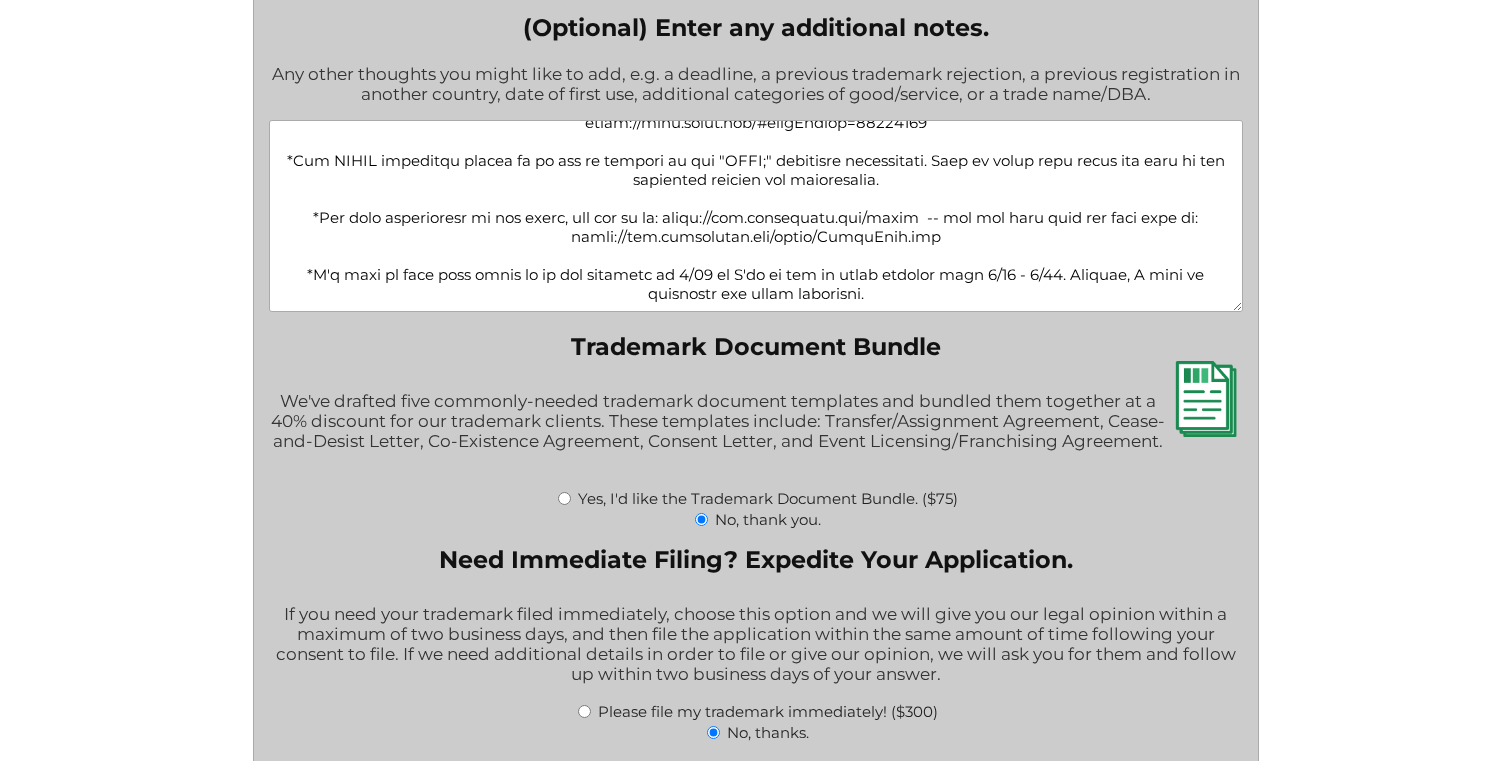 click on "(Optional) Enter any additional notes." at bounding box center [756, 216] 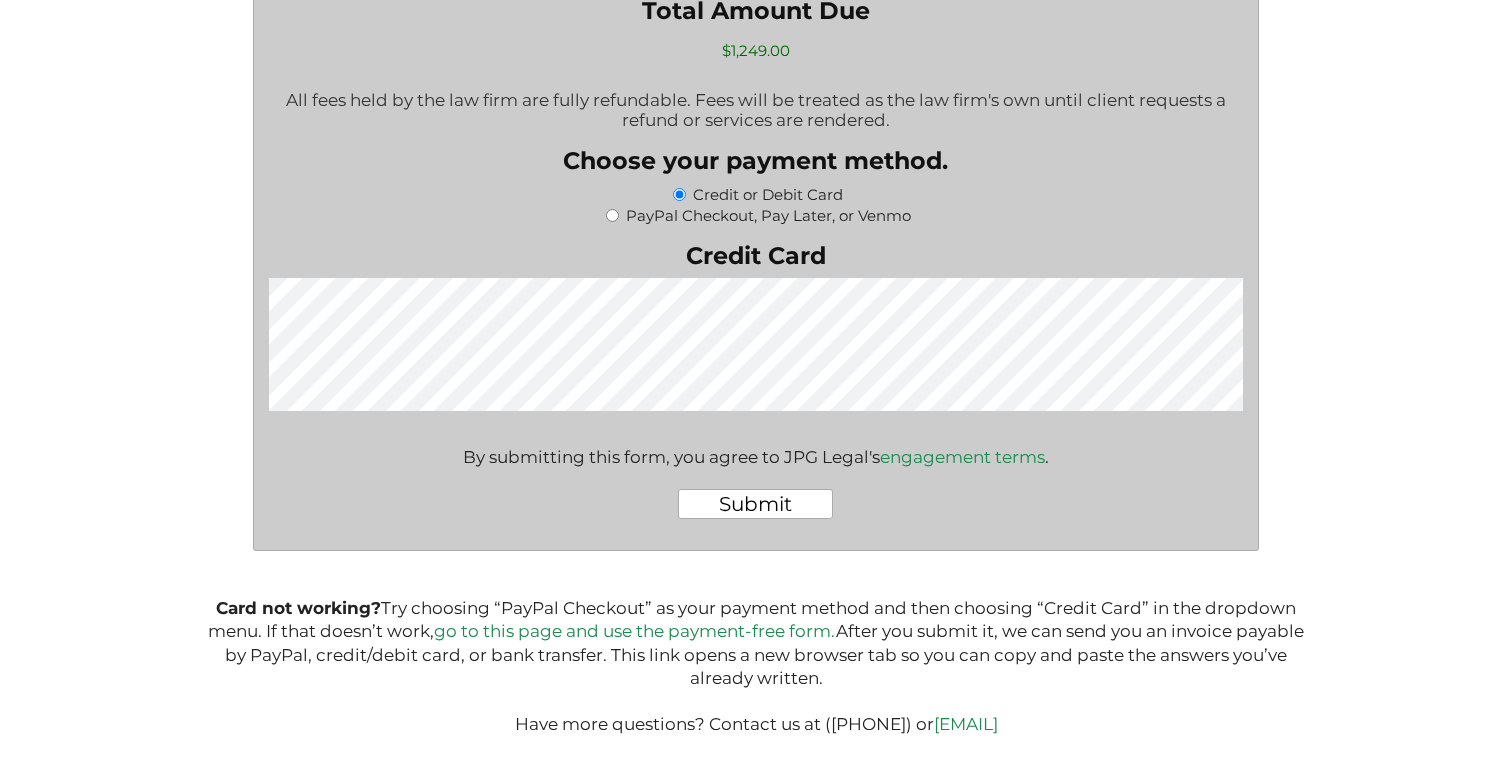 scroll, scrollTop: 3751, scrollLeft: 0, axis: vertical 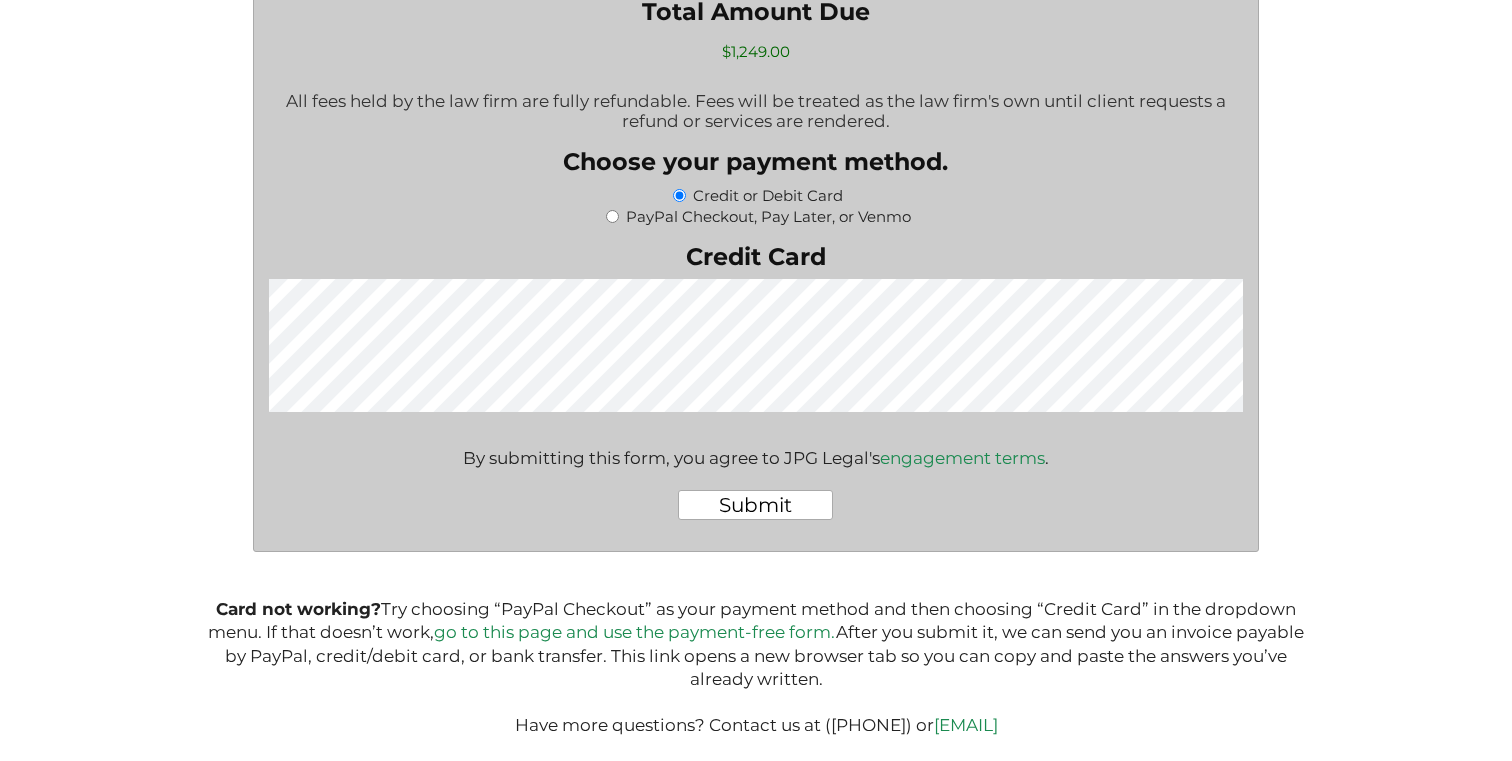 click on "" * " indicates required fields
What goods or services do you want the trademark for? Try to be specific if you can. "Tents and sleeping bags" is better than "outdoors equipment." Awareness Tops as clothing; Headwear; Neckwear; Wristbands as clothing. Is your product or service available to U.S. customers yet? If your product or service is not available to the U.S. yet, please put "No." Pre-sale products and Kickstarter campaigns should put "No." If the product is available, but not in association with your proposed trademark, you should put "No."
Yes.
No.
I'm not sure.
Are you filing for your trademark as an individual person(s) or as a business entity?
Filing as one or more individual persons.
Filing as a business entity.
Just Stay, LLC What type of business entity is it?" at bounding box center (756, -1329) 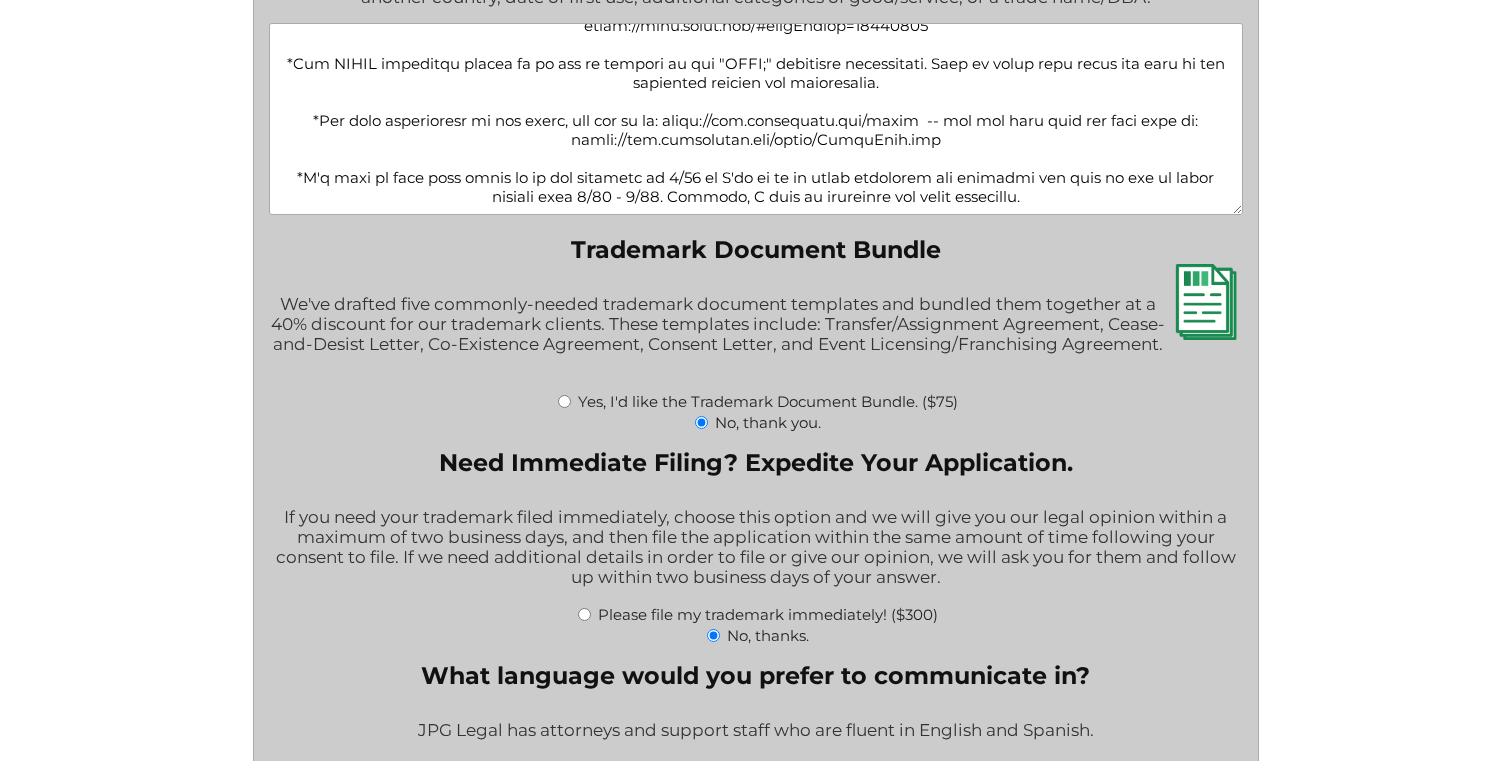 scroll, scrollTop: 2798, scrollLeft: 0, axis: vertical 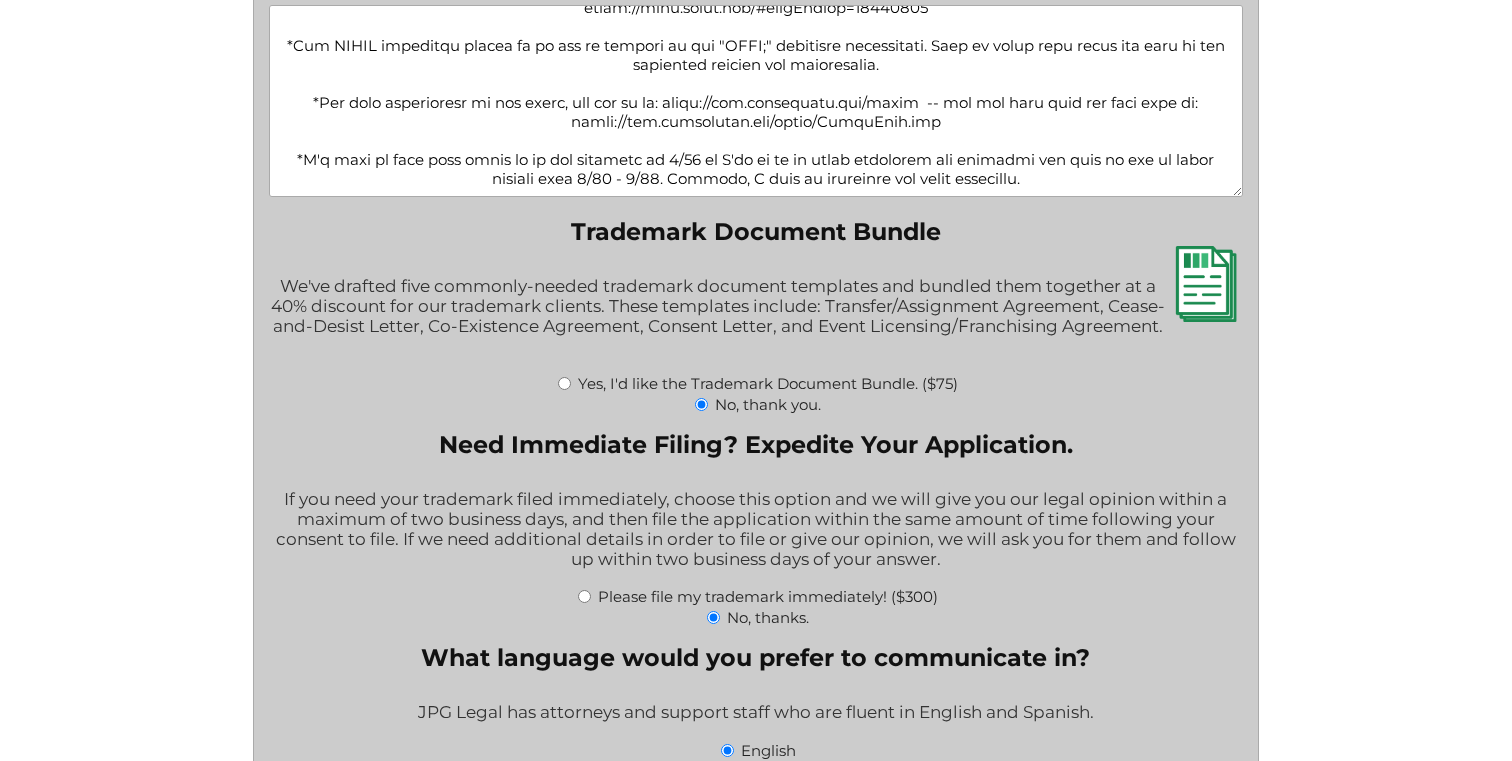 click on "(Optional) Enter any additional notes." at bounding box center [756, 101] 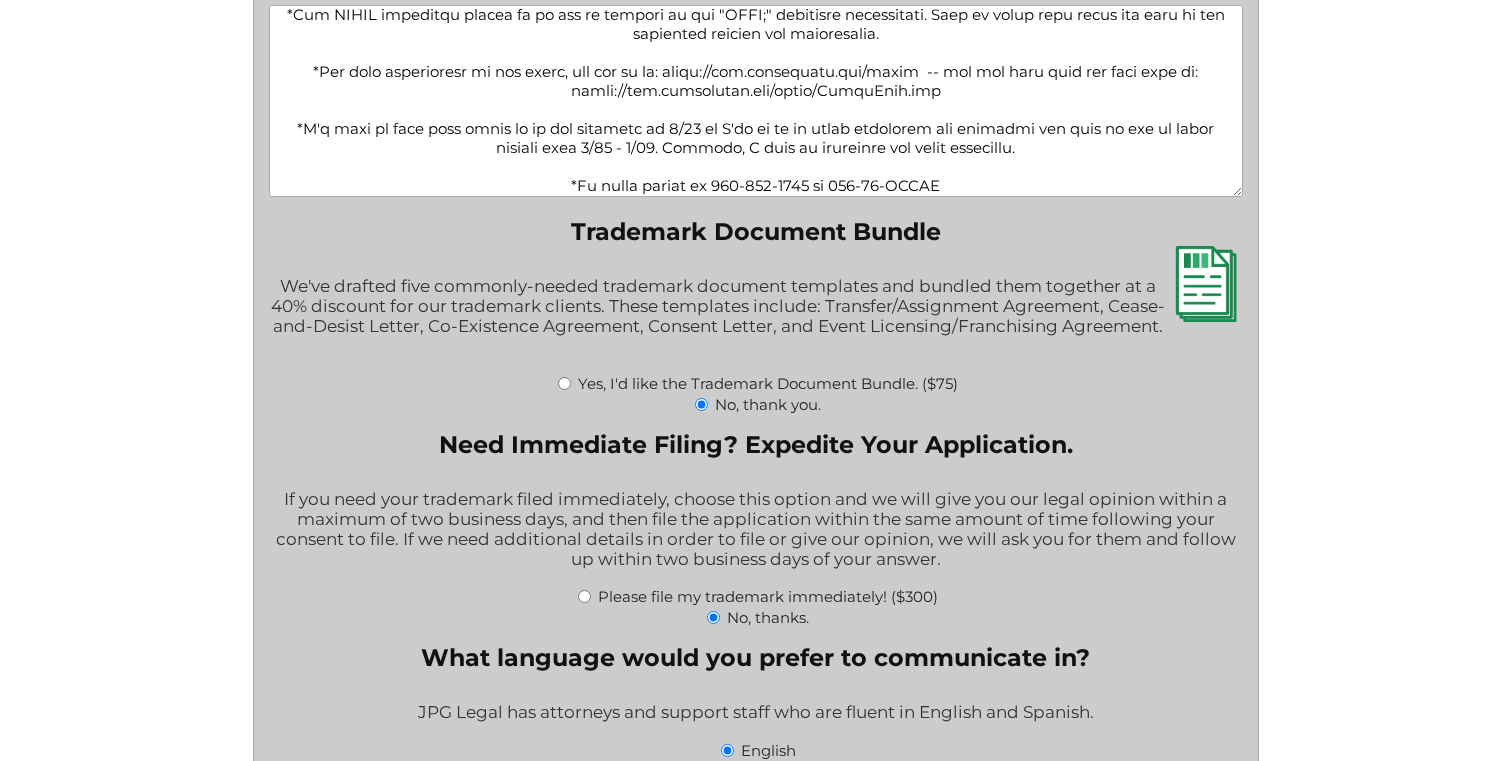 click on "(Optional) Enter any additional notes." at bounding box center [756, 101] 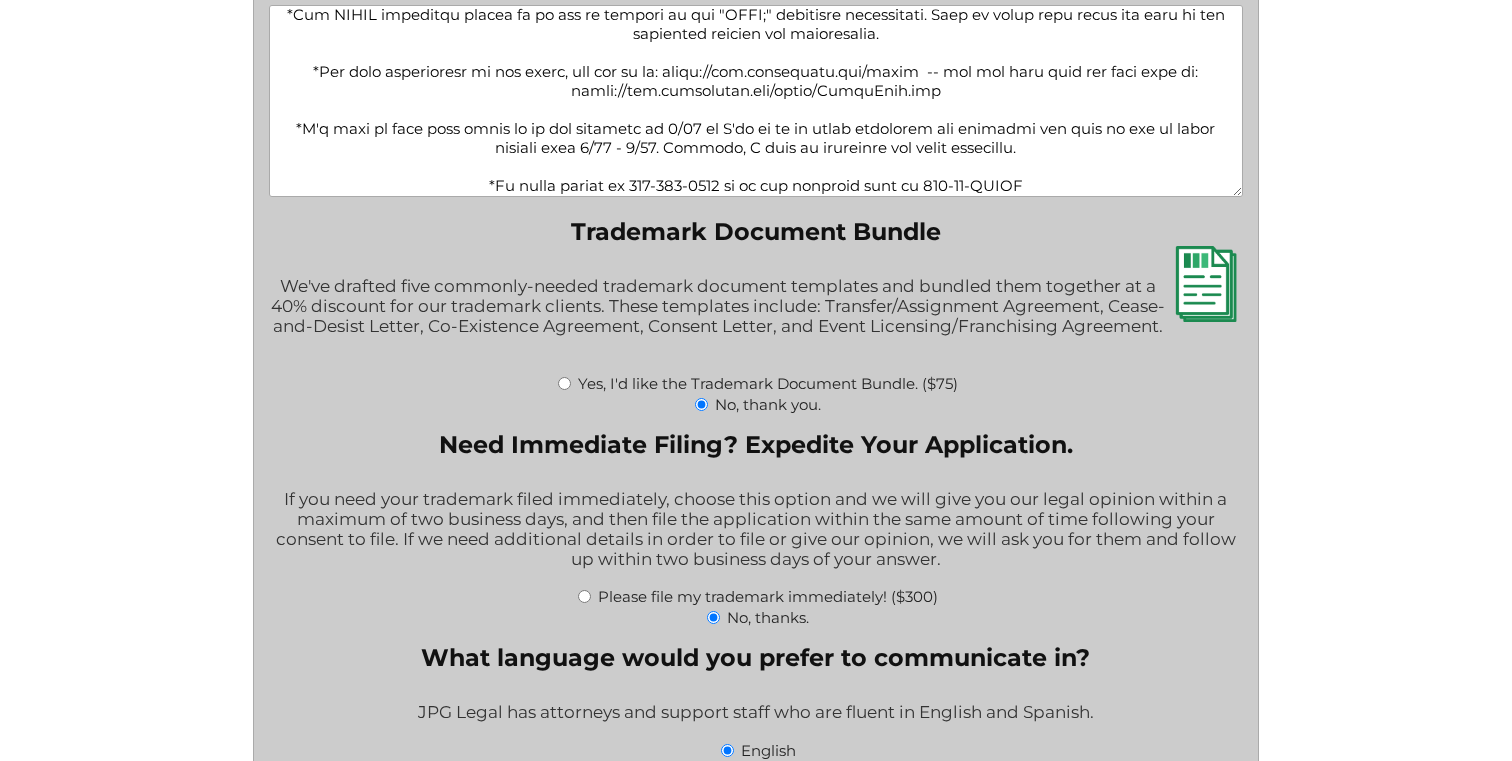 click on "(Optional) Enter any additional notes." at bounding box center [756, 101] 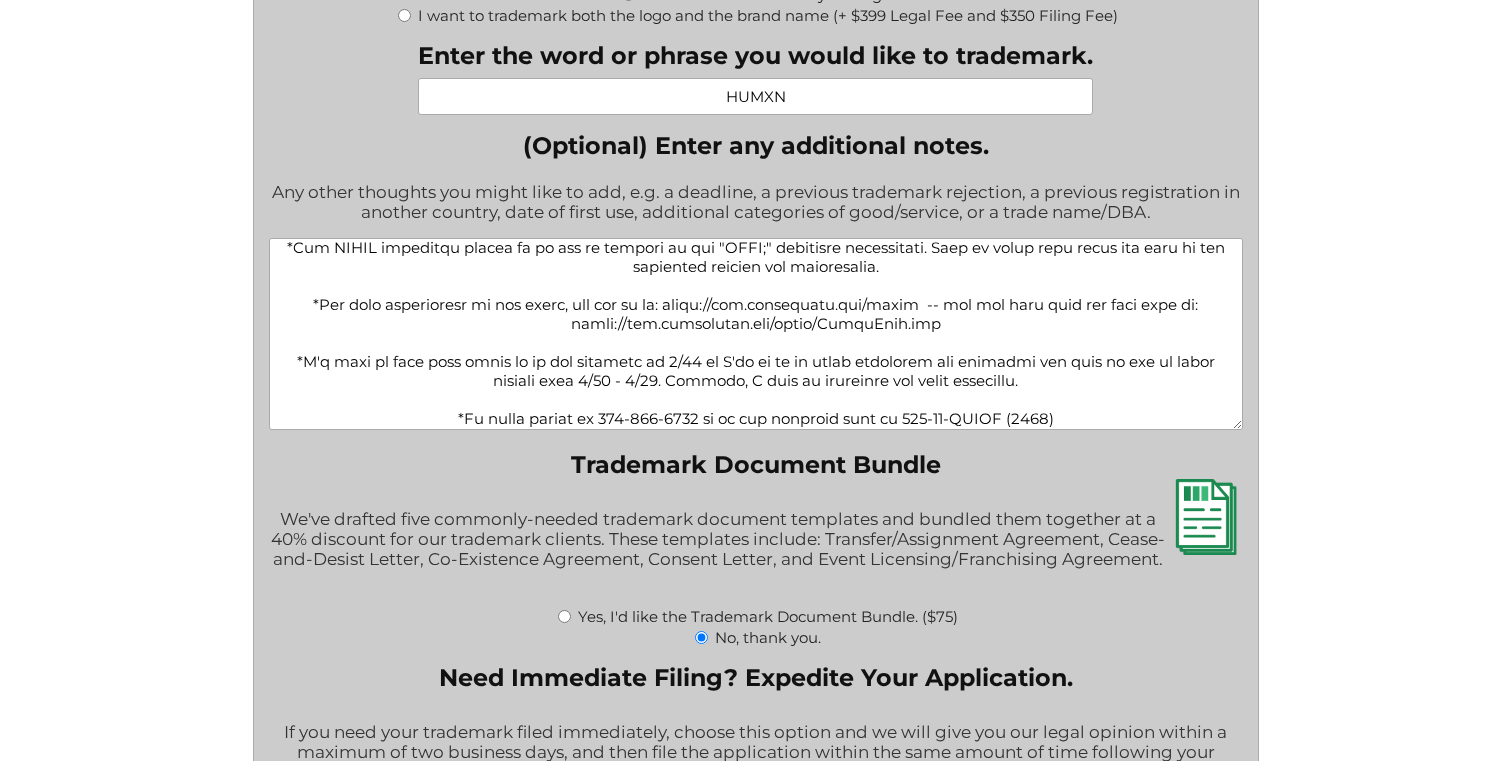 scroll, scrollTop: 2546, scrollLeft: 0, axis: vertical 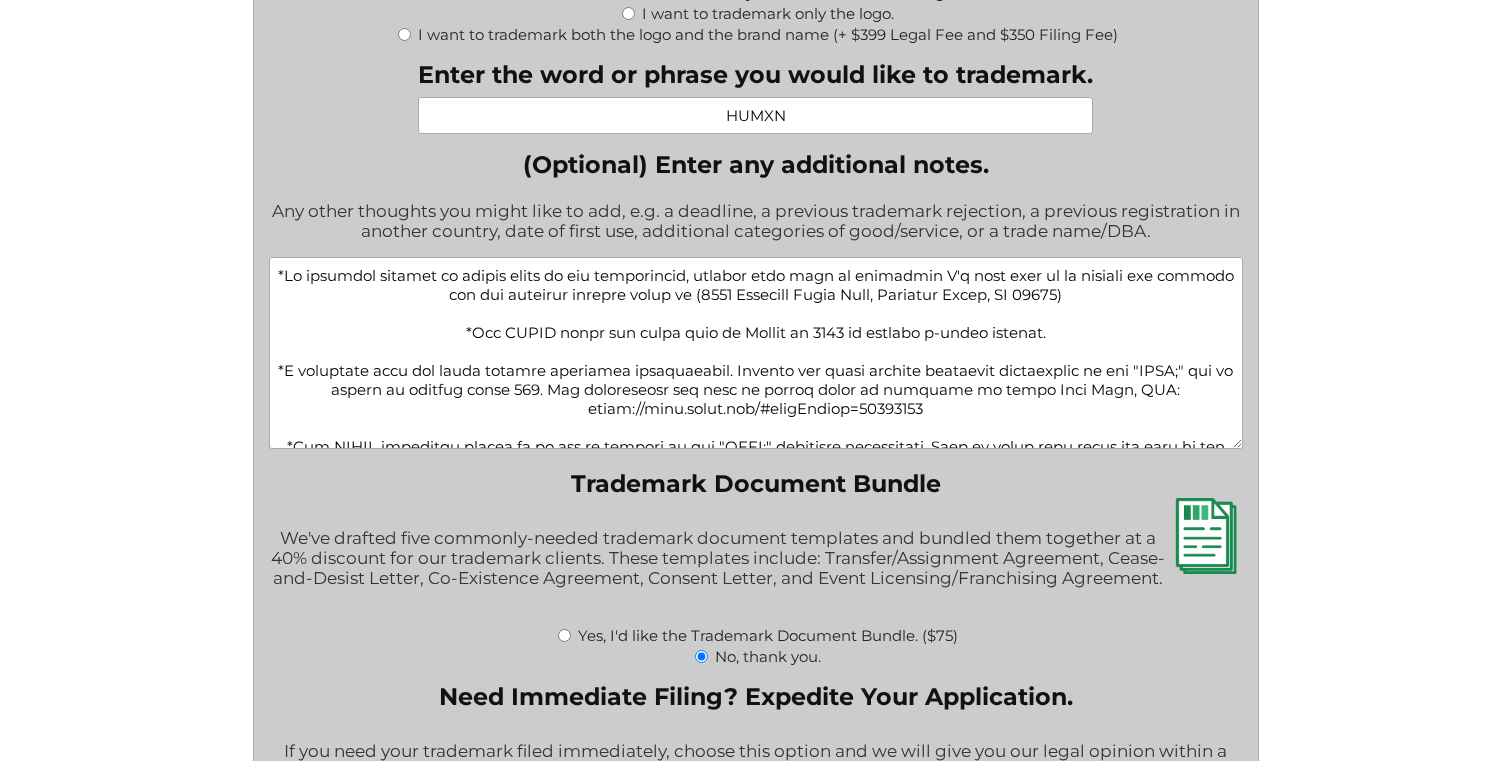 click on "(Optional) Enter any additional notes." at bounding box center [756, 353] 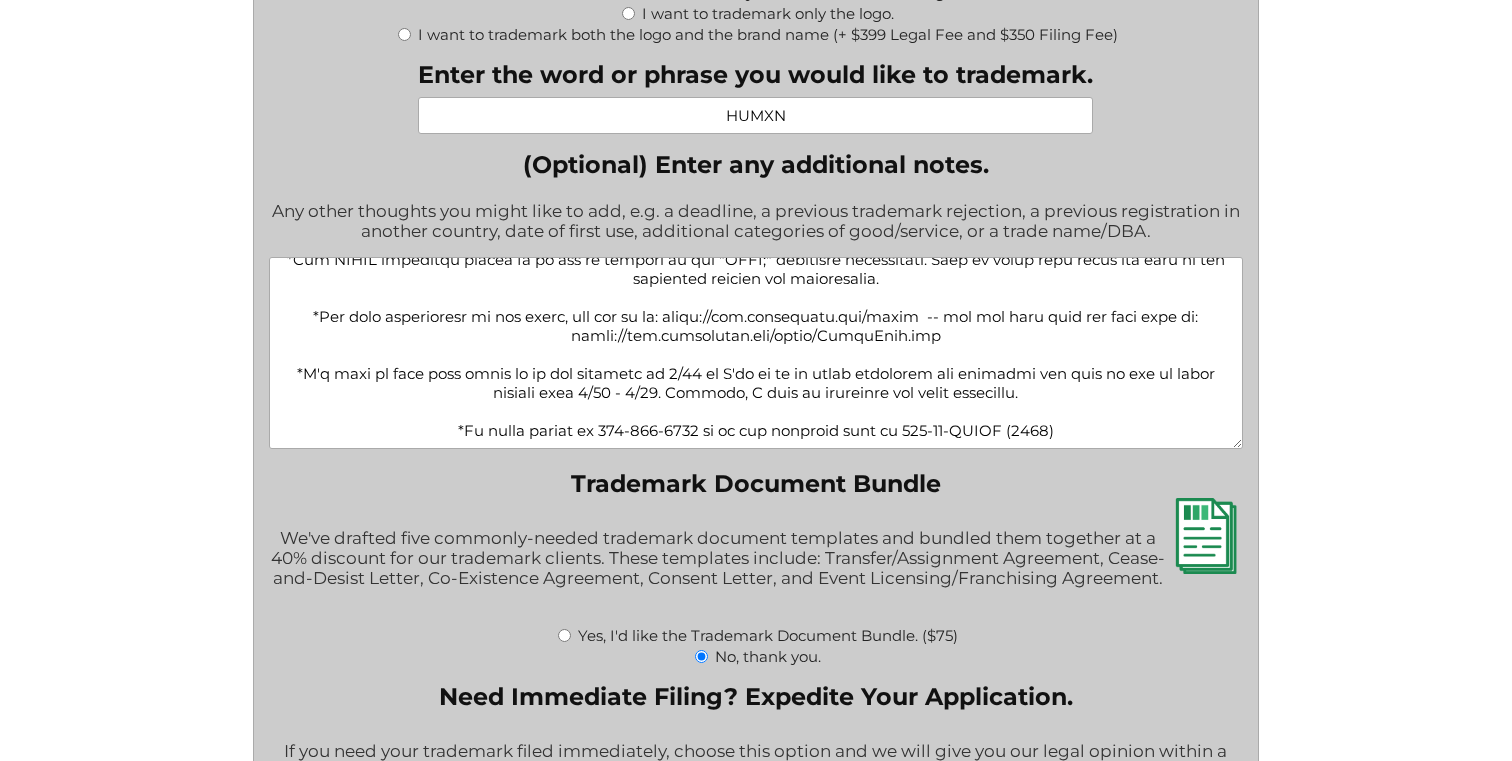 scroll, scrollTop: 187, scrollLeft: 0, axis: vertical 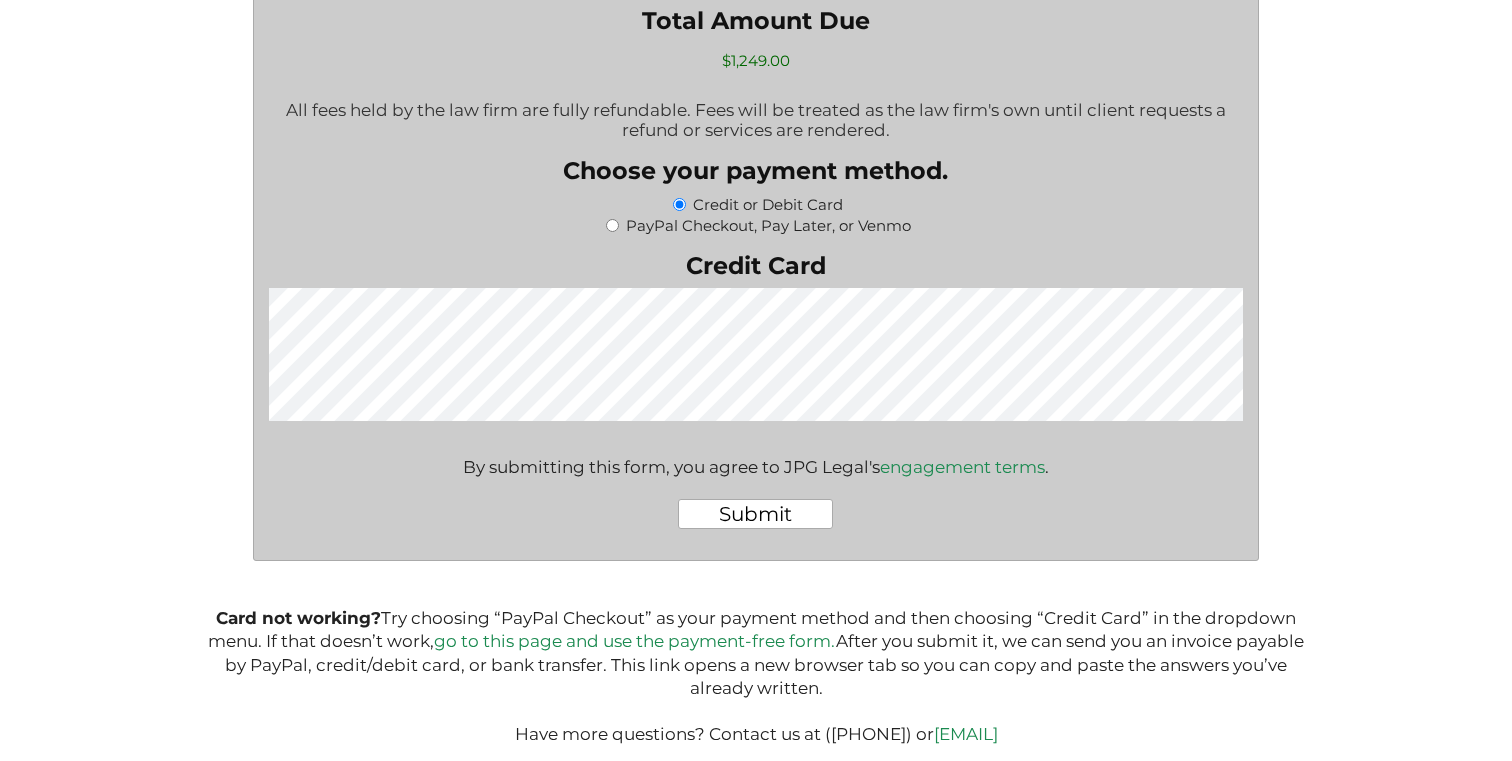 type on "*My personal address is listed above in the application, however when this is submitted I'd like that to be private and instead use the business address which is ([NUMBER] [STREET], [CITY], [STATE] [POSTAL CODE])
*The HUMXN brand was first used in [DATE] on several t-shirt designs.
*I currently have two other pending trademark applications. However the other apparel trademark application is for "JSCO;" and is listed in primary class 025. The application for this is listed under my business as owner Just Stay, LLC: https://tsdr.uspto.gov/#caseNumber=99163877
*The HUMXN trademark should be or can be similar to the "JSCO;" trademark application. Both of these word marks are used on our awareness apparel and accessories.
*For more information on the brand, you can go to: https://www.juststayco.com/brand  -- you may also view the mark logo at: https://www.juststayco.com/humxn/HumxnLogo.png
*I'd like to have this filed if at all possible by [DATE] as I'll be at an event promoting our business but wi..." 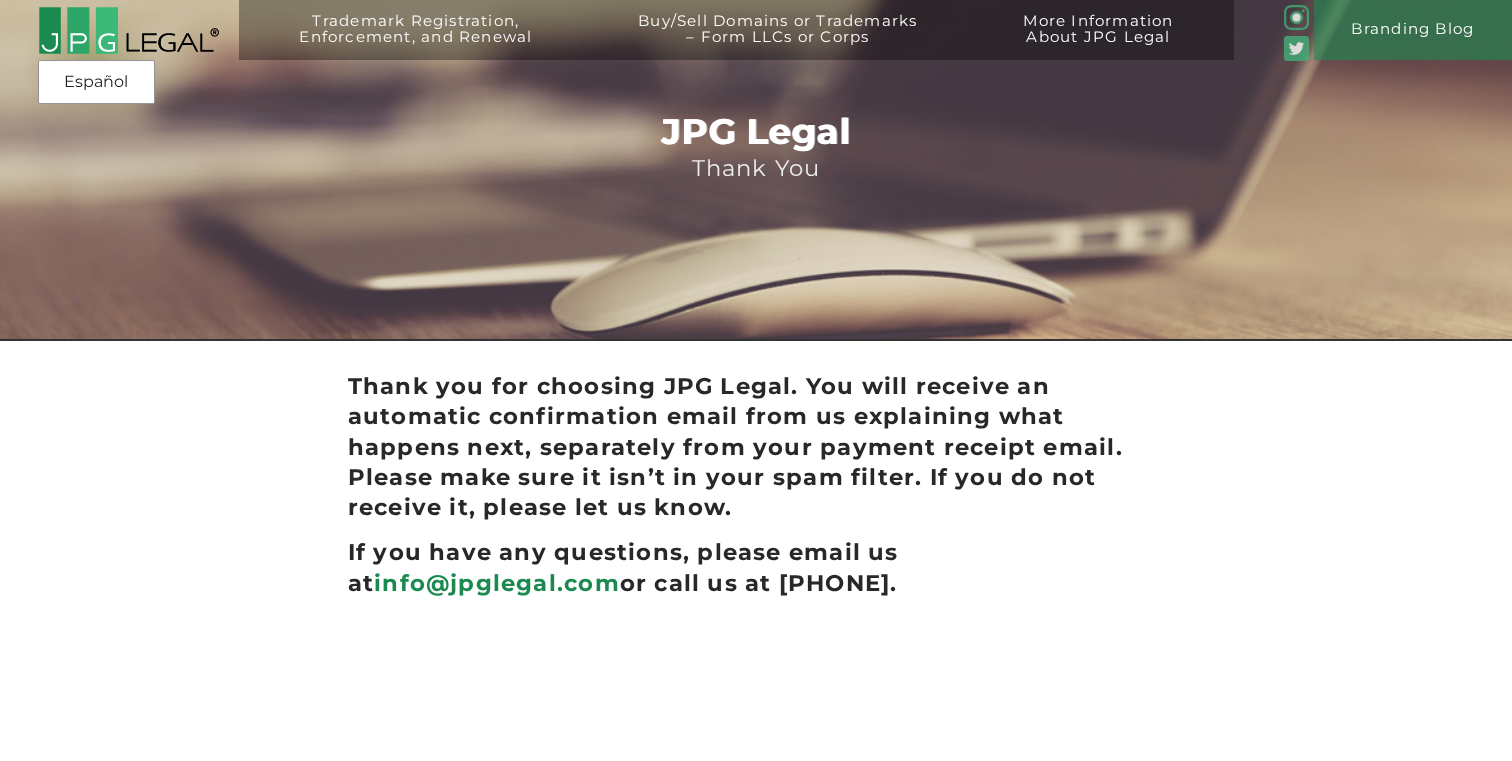 scroll, scrollTop: 0, scrollLeft: 0, axis: both 